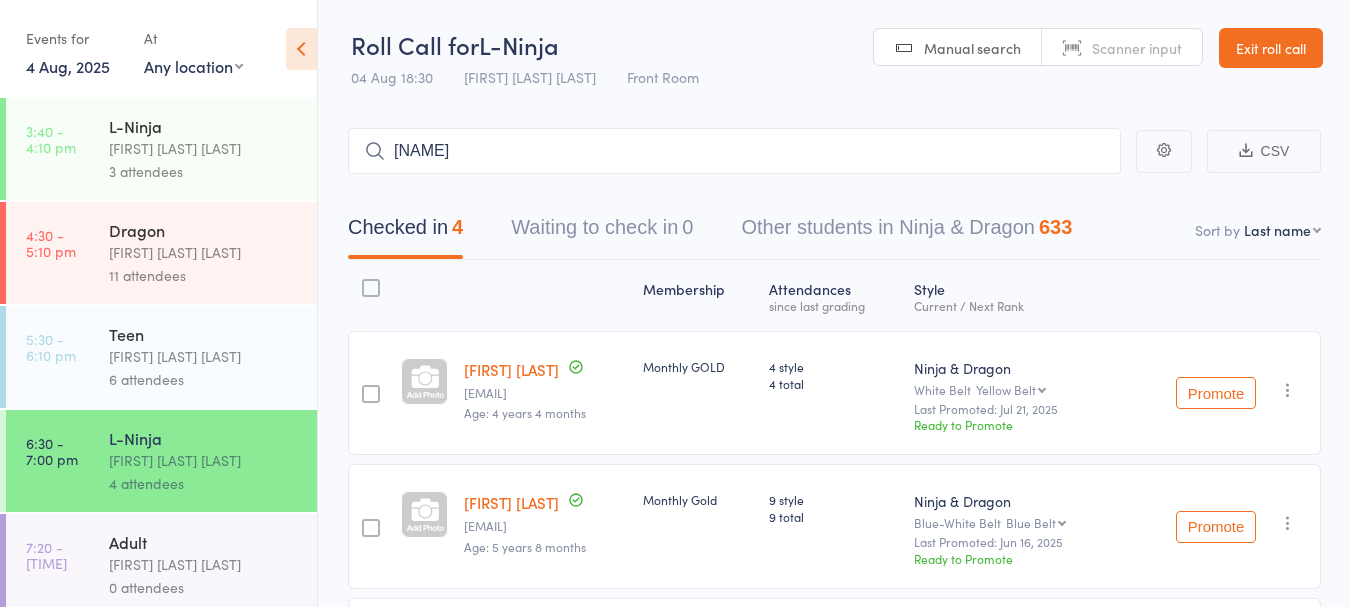 scroll, scrollTop: 0, scrollLeft: 0, axis: both 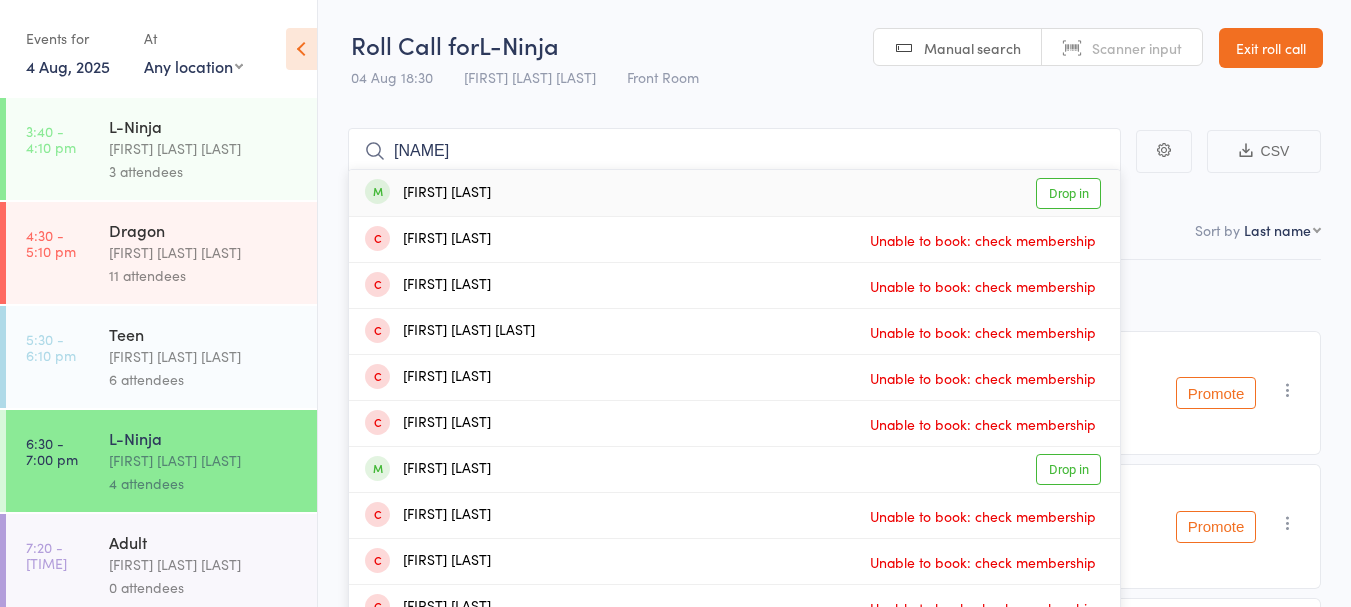 type on "[NAME]" 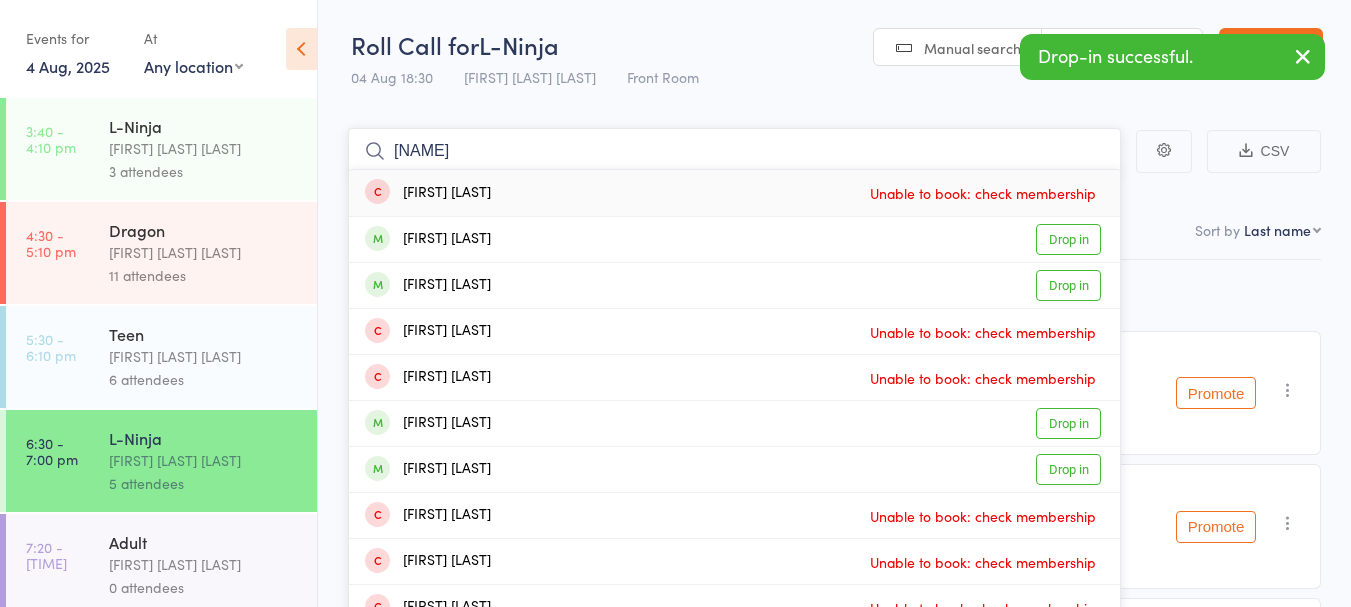 type on "[NAME]" 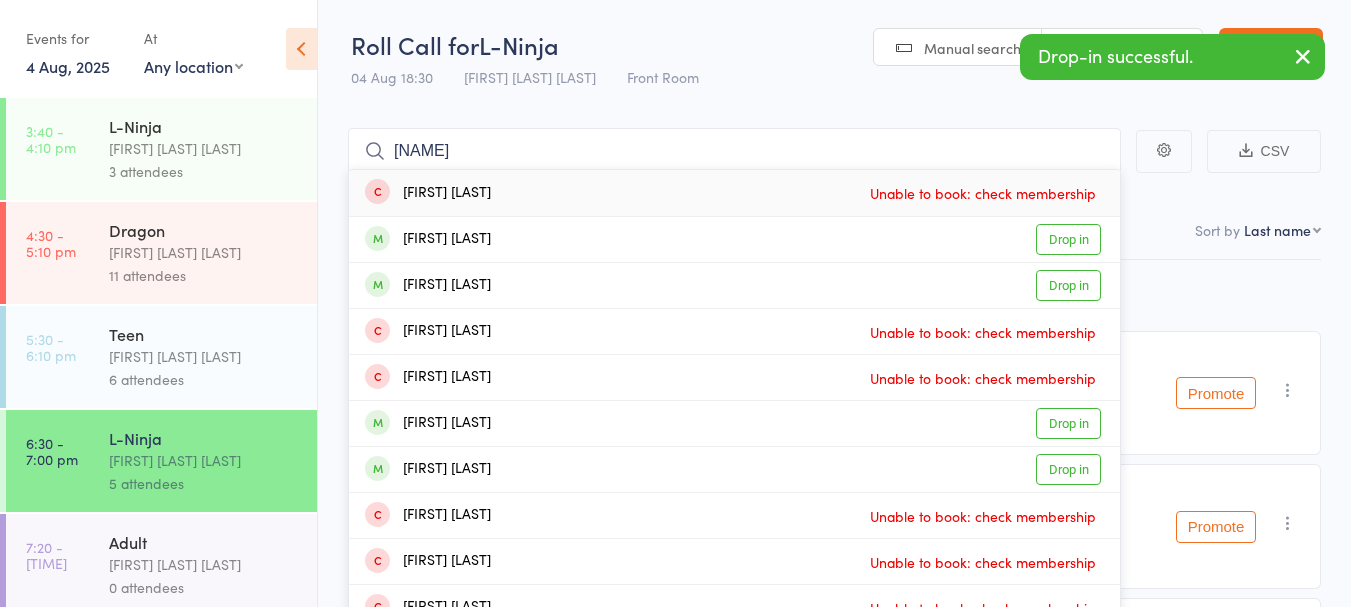 click on "[FIRST] [LAST] Drop in" at bounding box center (734, 239) 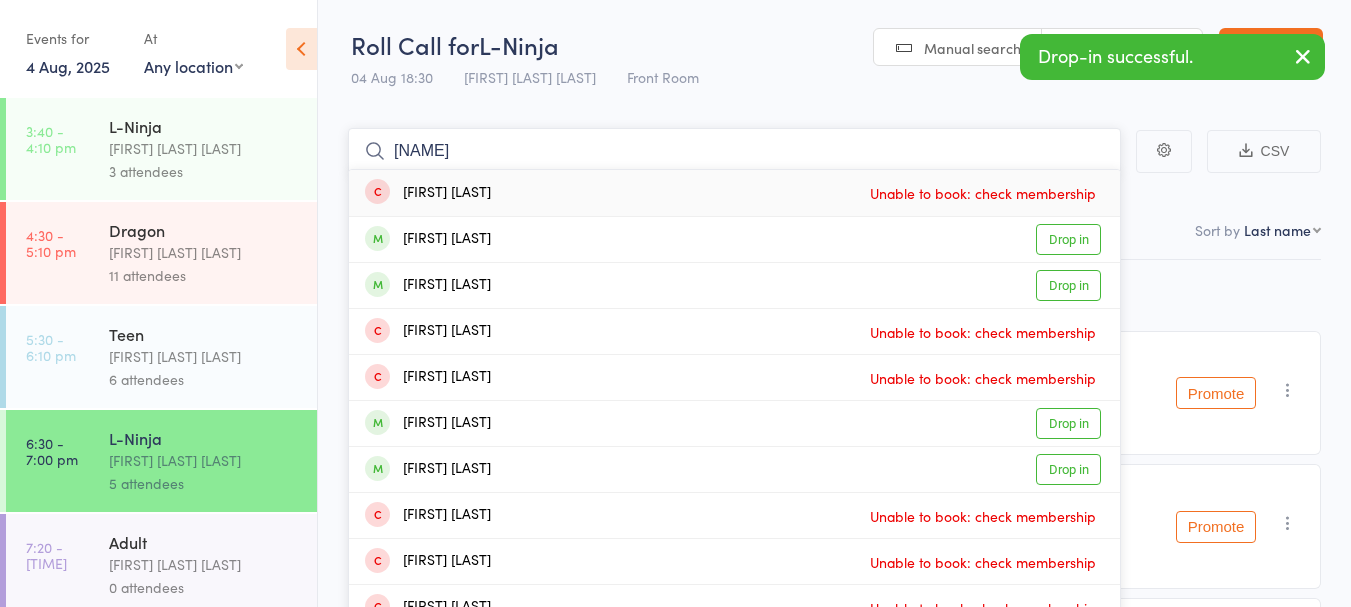 type 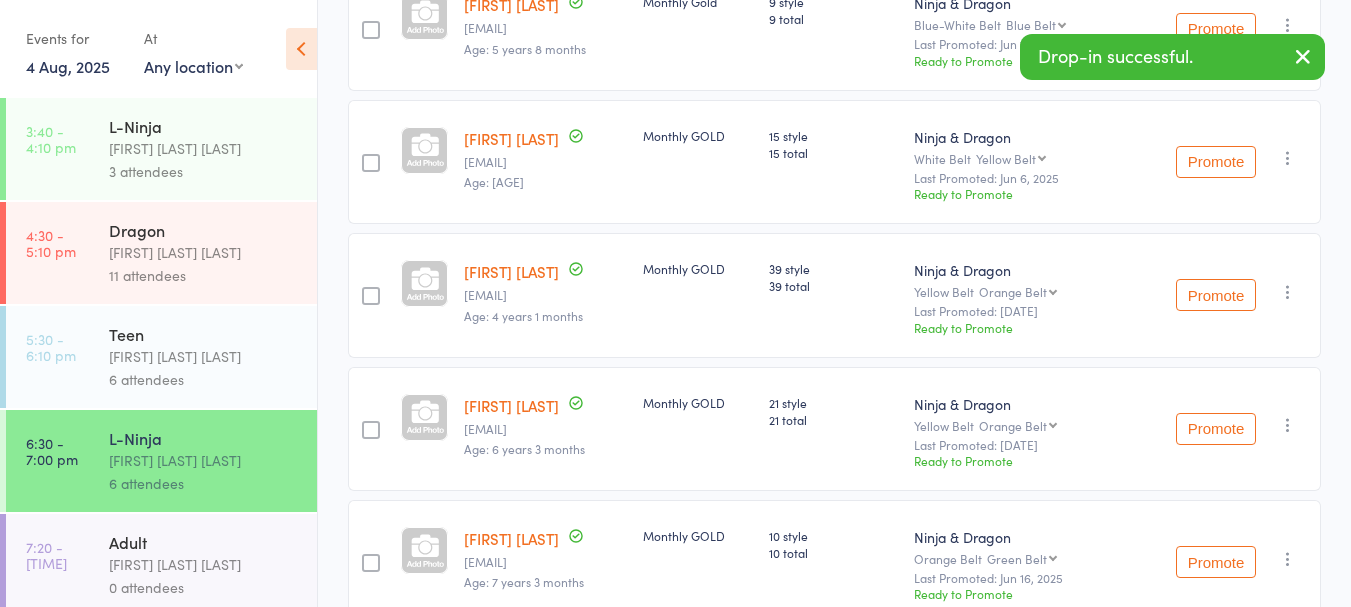 scroll, scrollTop: 604, scrollLeft: 0, axis: vertical 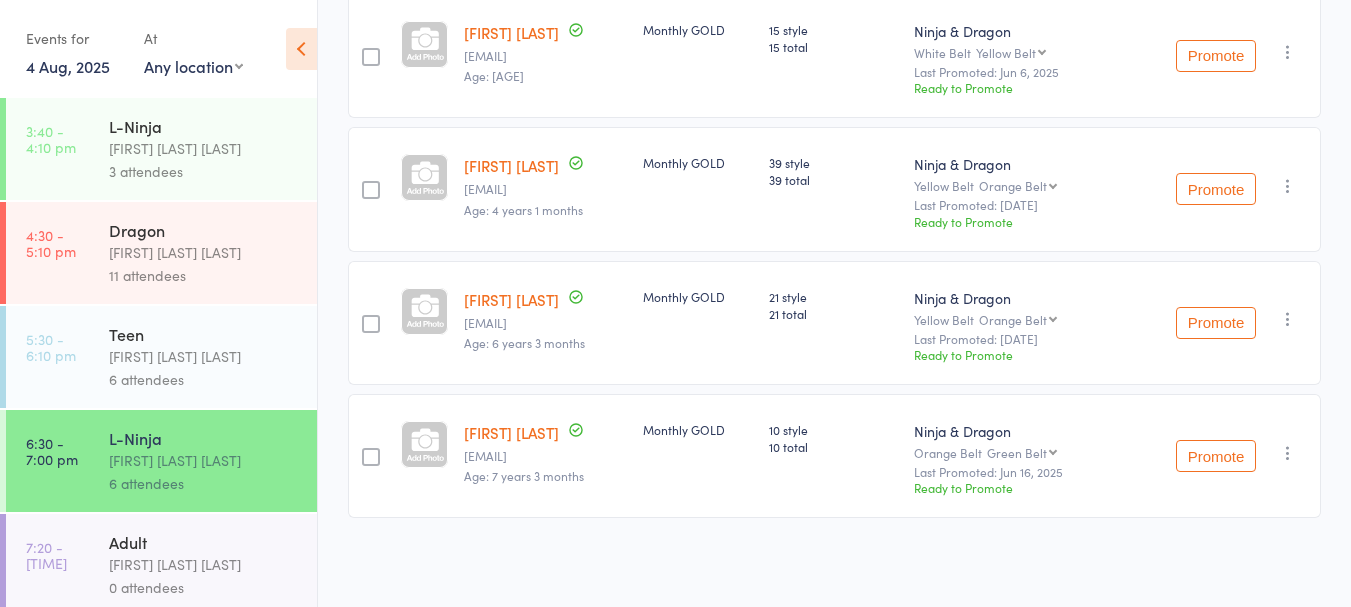 click on "[FIRST] [LAST] [LAST]" at bounding box center [204, 564] 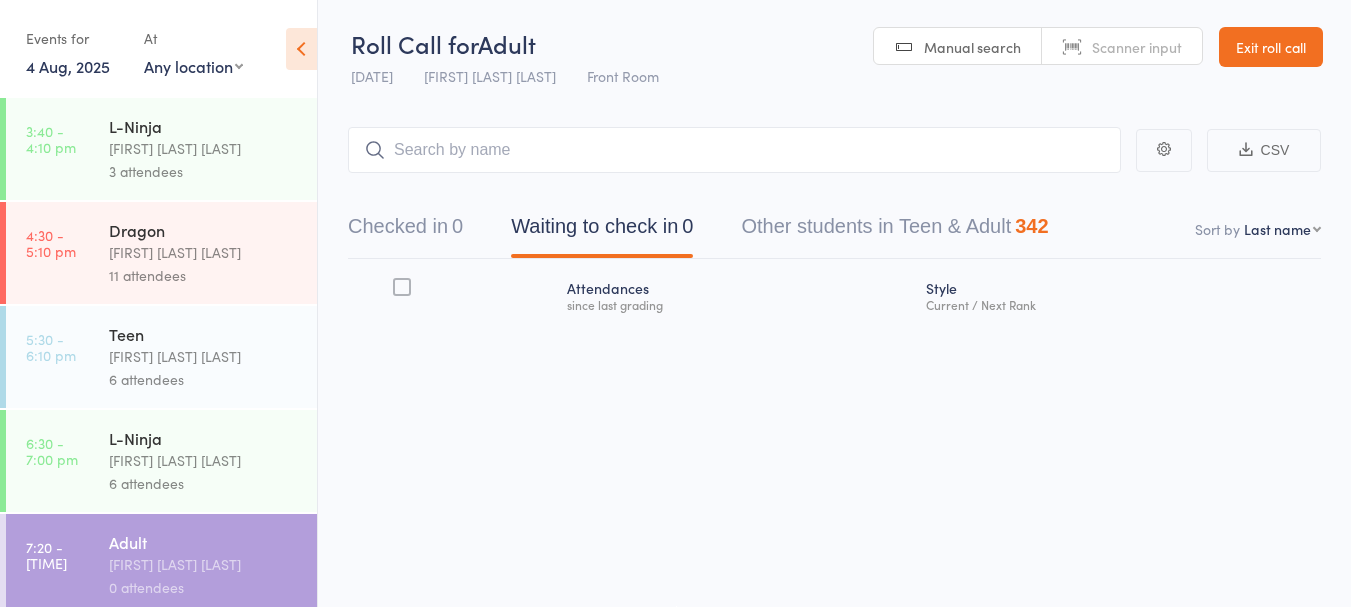 scroll, scrollTop: 115, scrollLeft: 0, axis: vertical 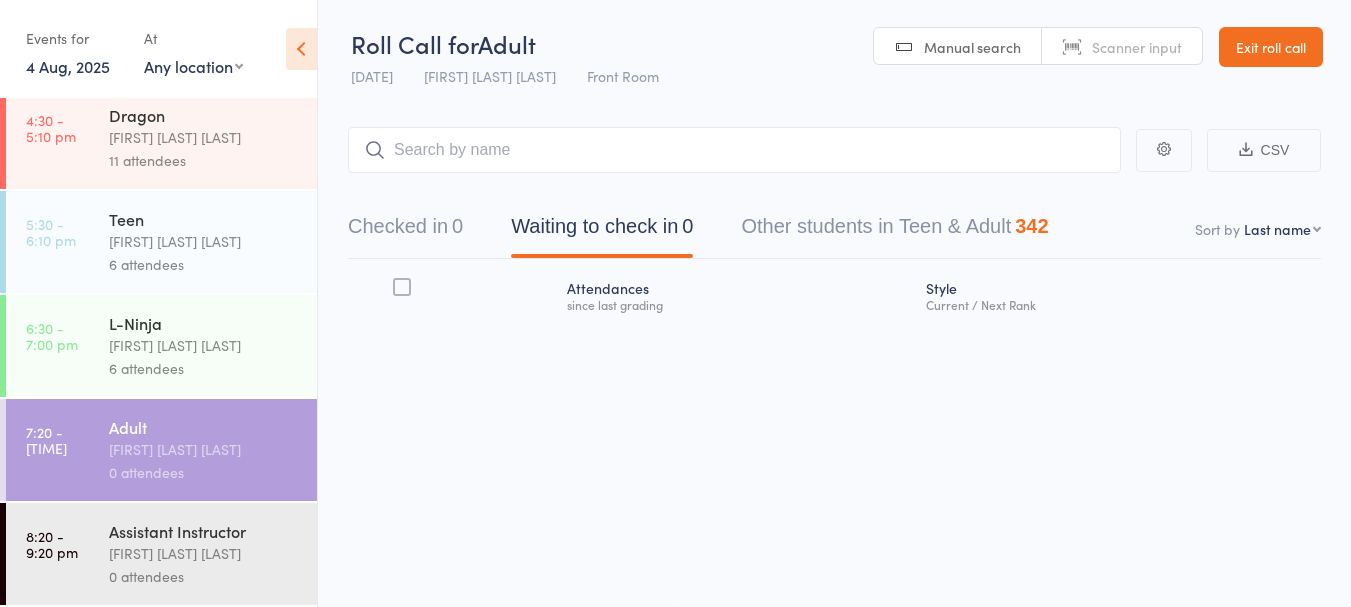click at bounding box center [734, 150] 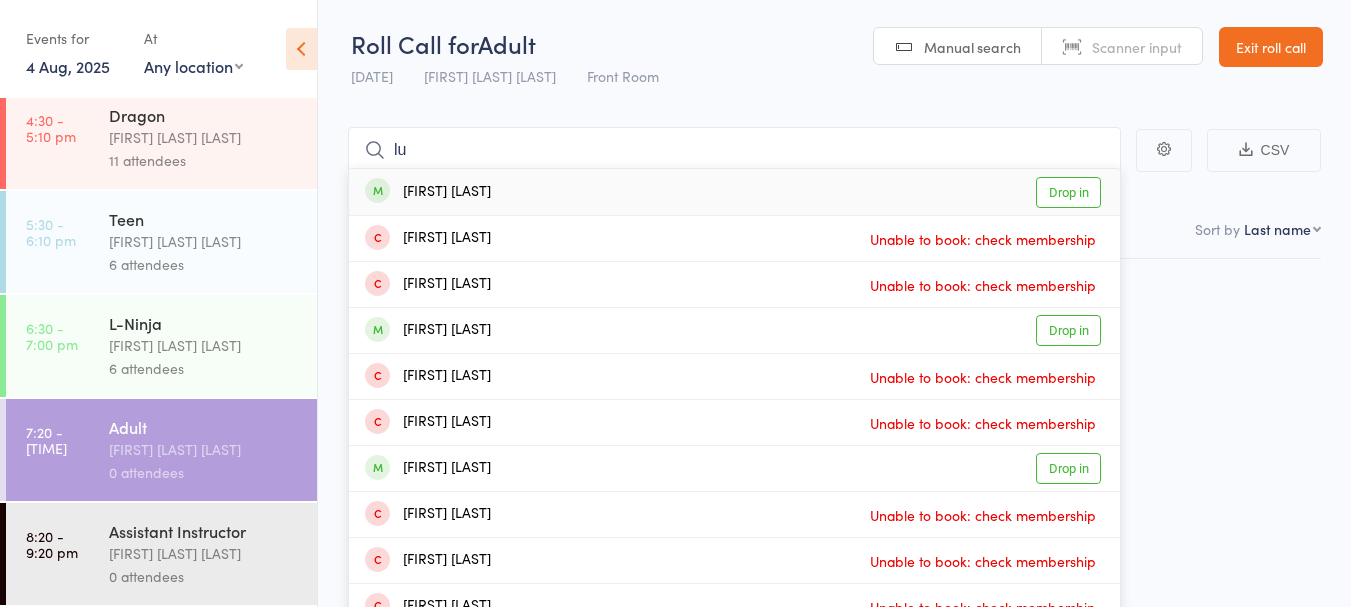 type on "lu" 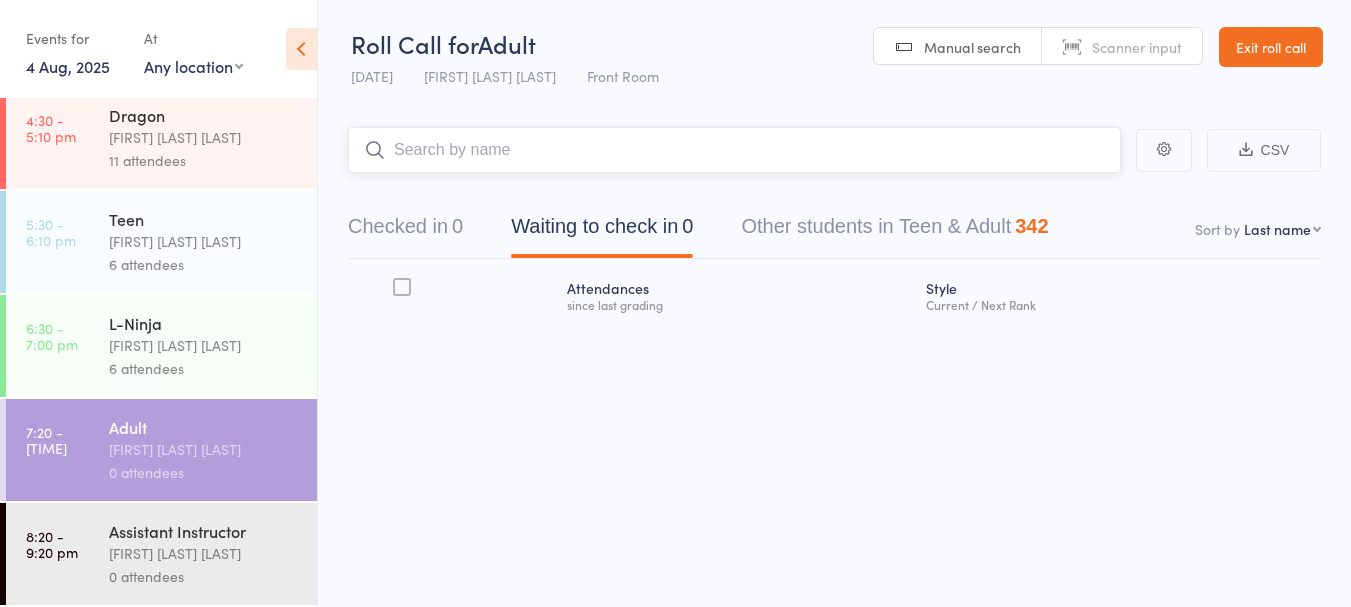 type on "s" 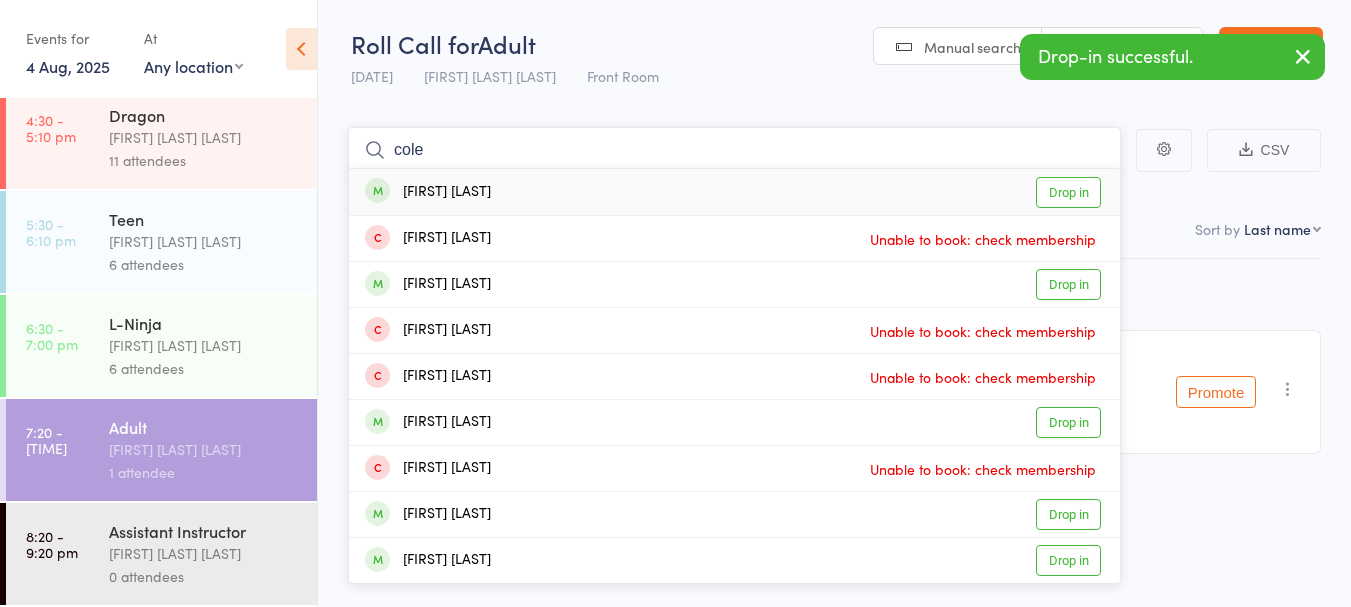 type on "cole" 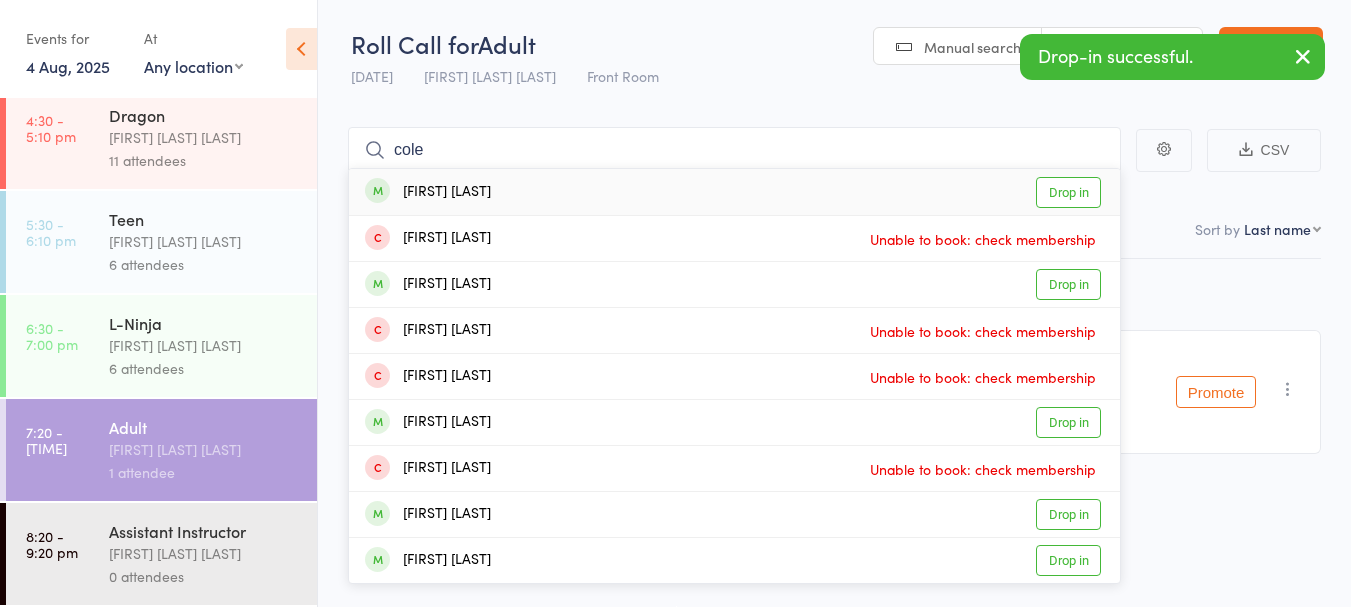 click on "[FIRST] [LAST] Drop in" at bounding box center [734, 192] 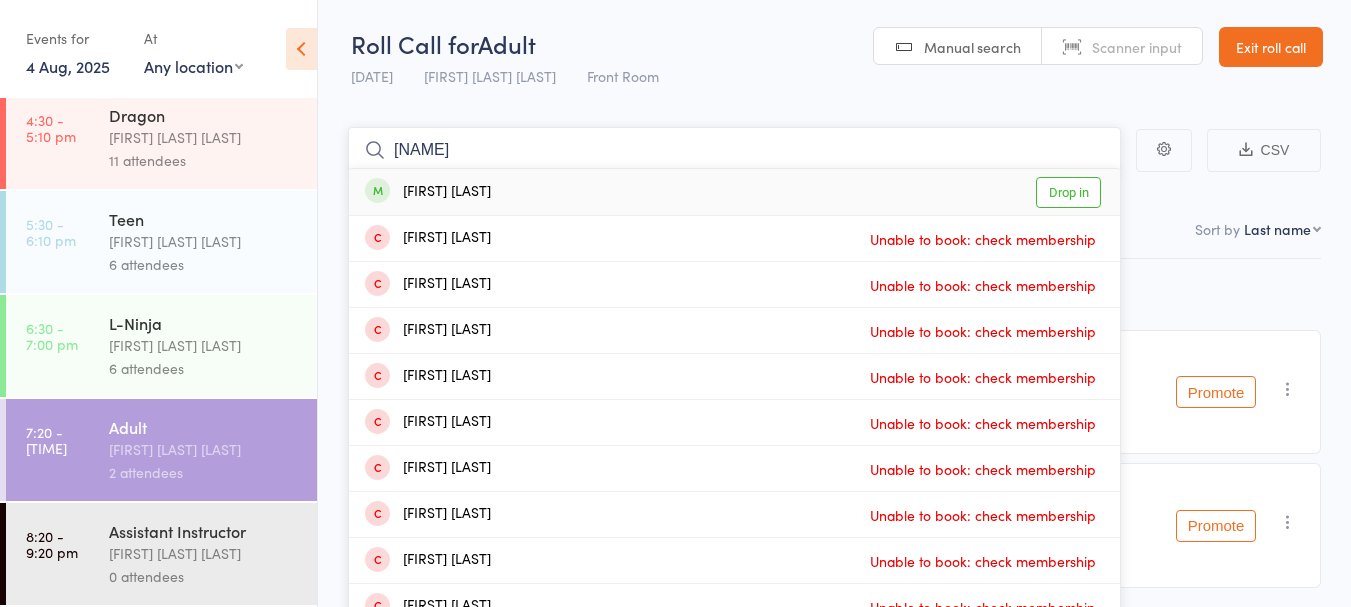 type on "[NAME]" 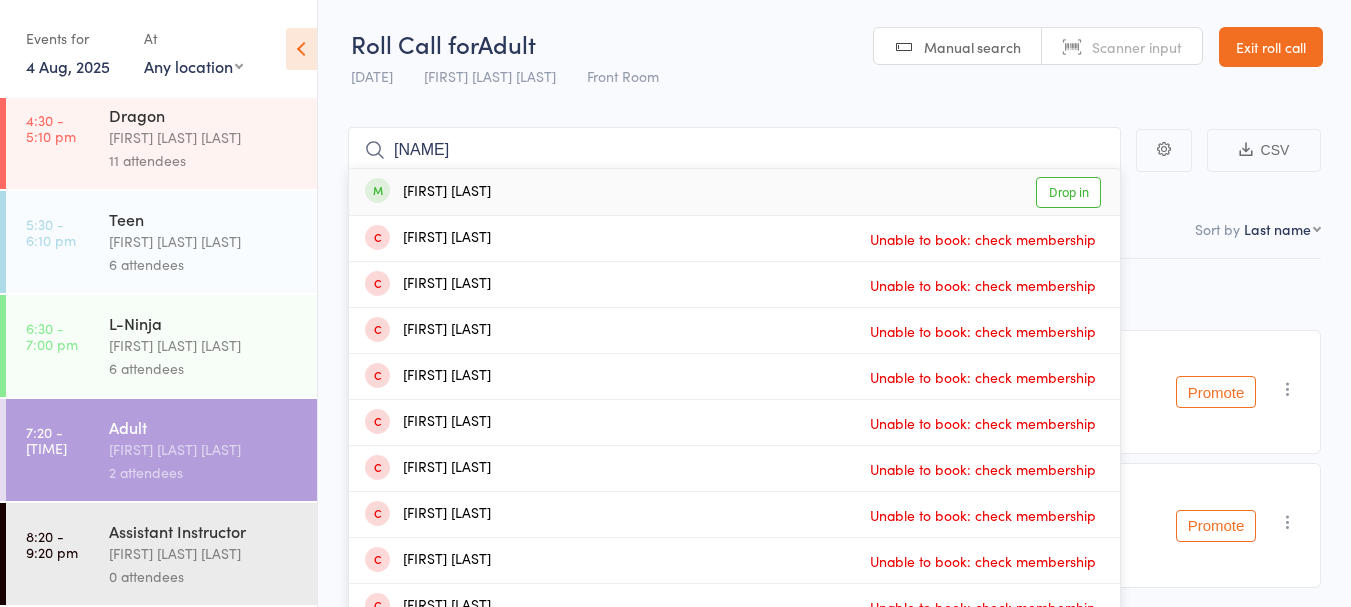 click on "[FIRST] [LAST] Drop in" at bounding box center [734, 192] 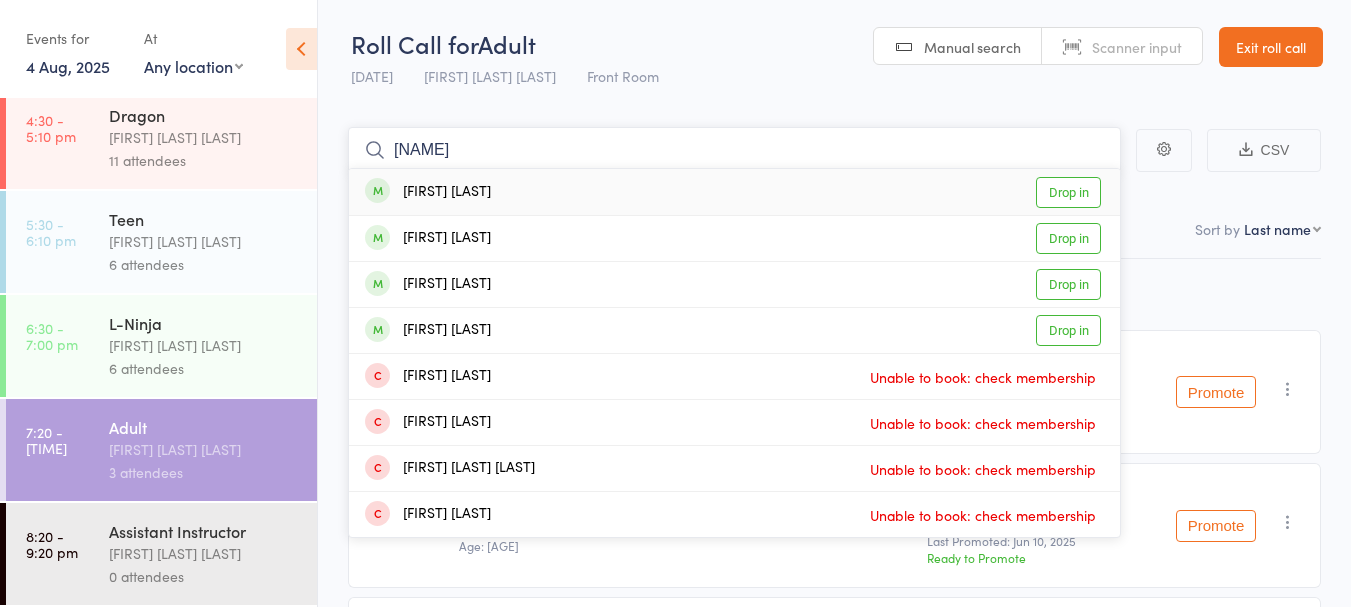 type on "[NAME]" 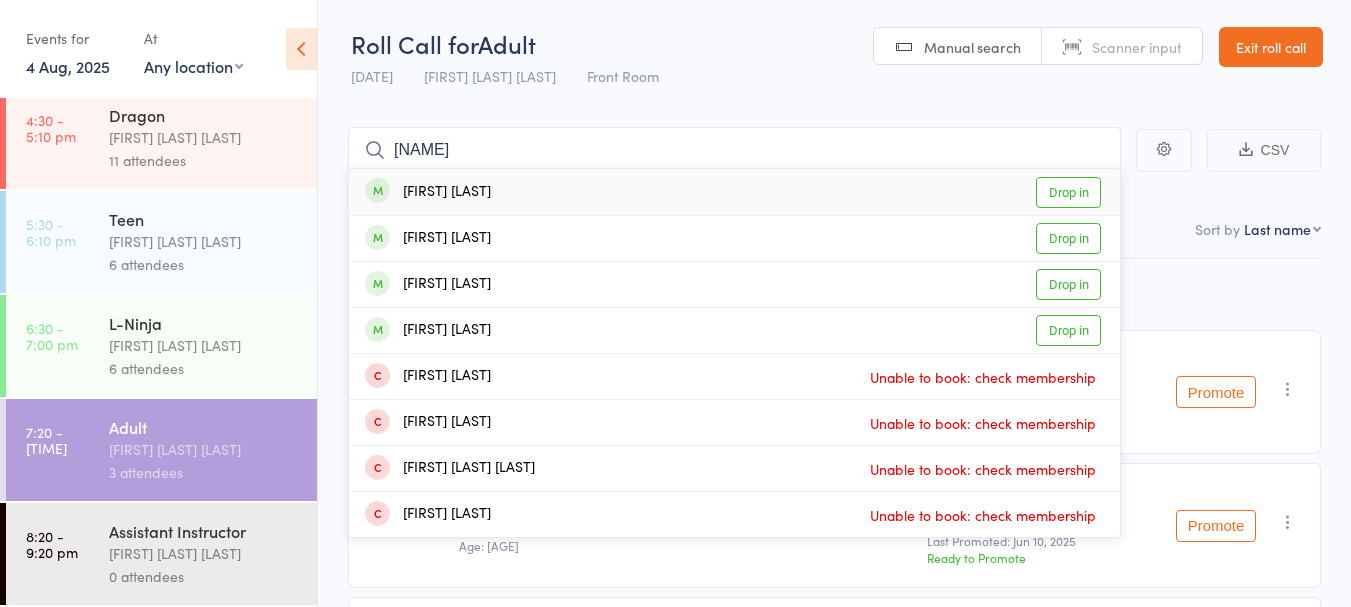 click on "[FIRST] [LAST] Drop in" at bounding box center [734, 192] 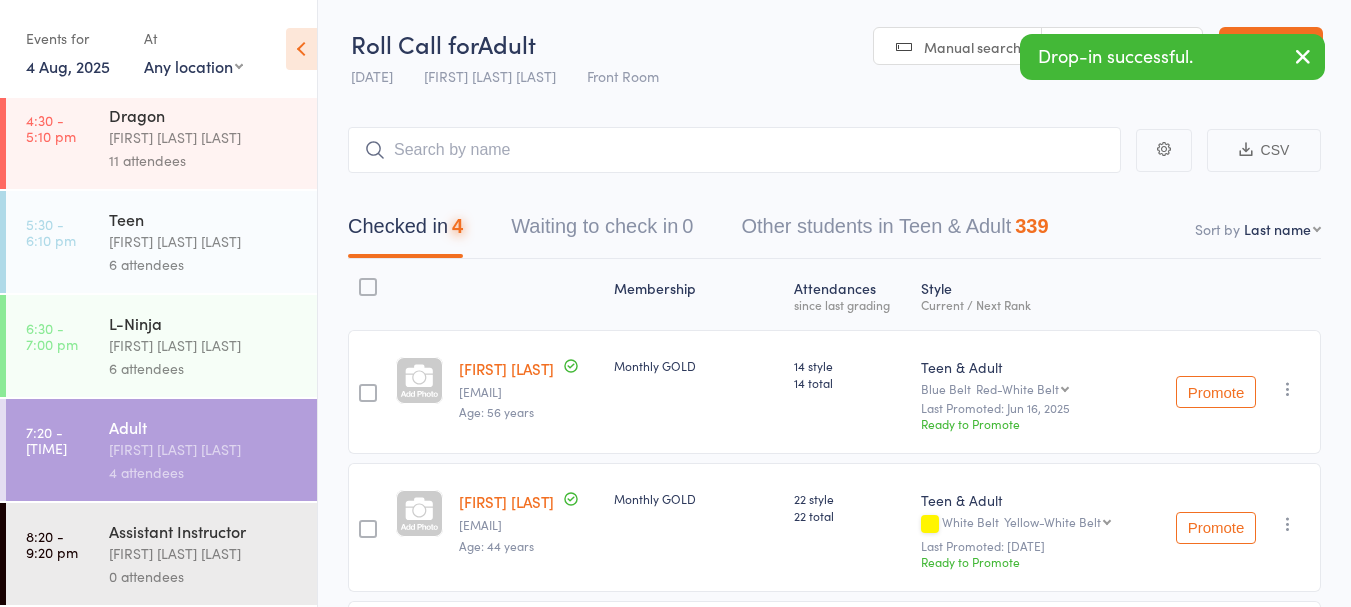click on "4 Aug, 2025" at bounding box center (68, 66) 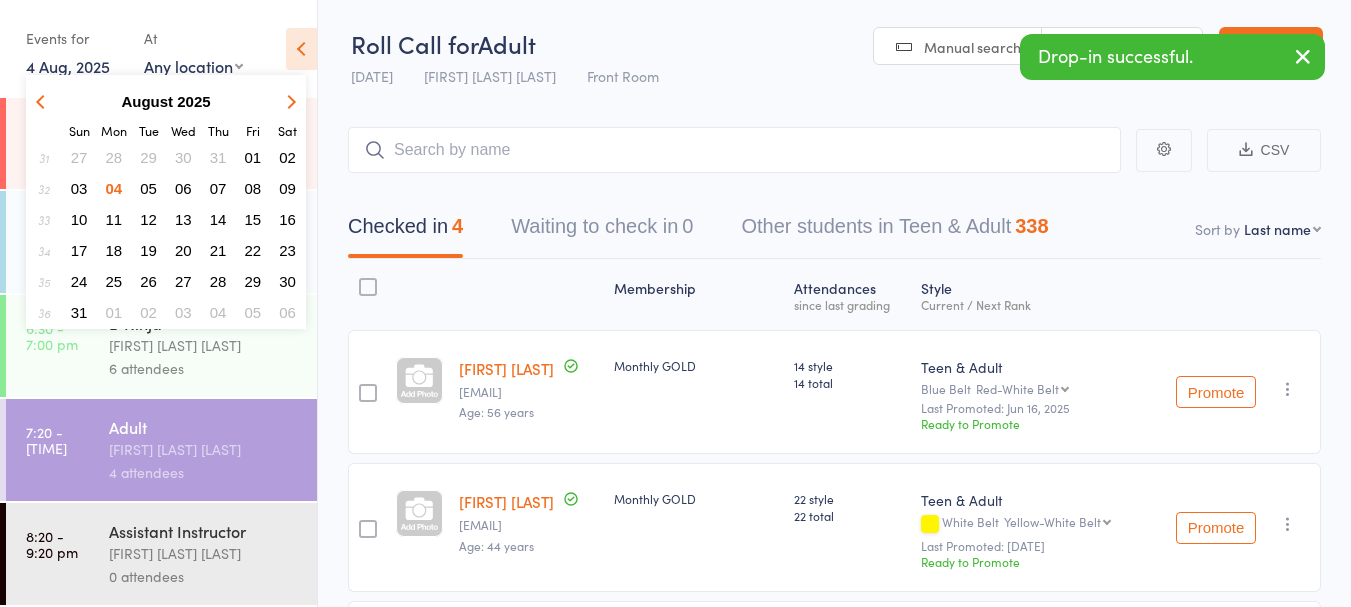 click on "28" at bounding box center (114, 157) 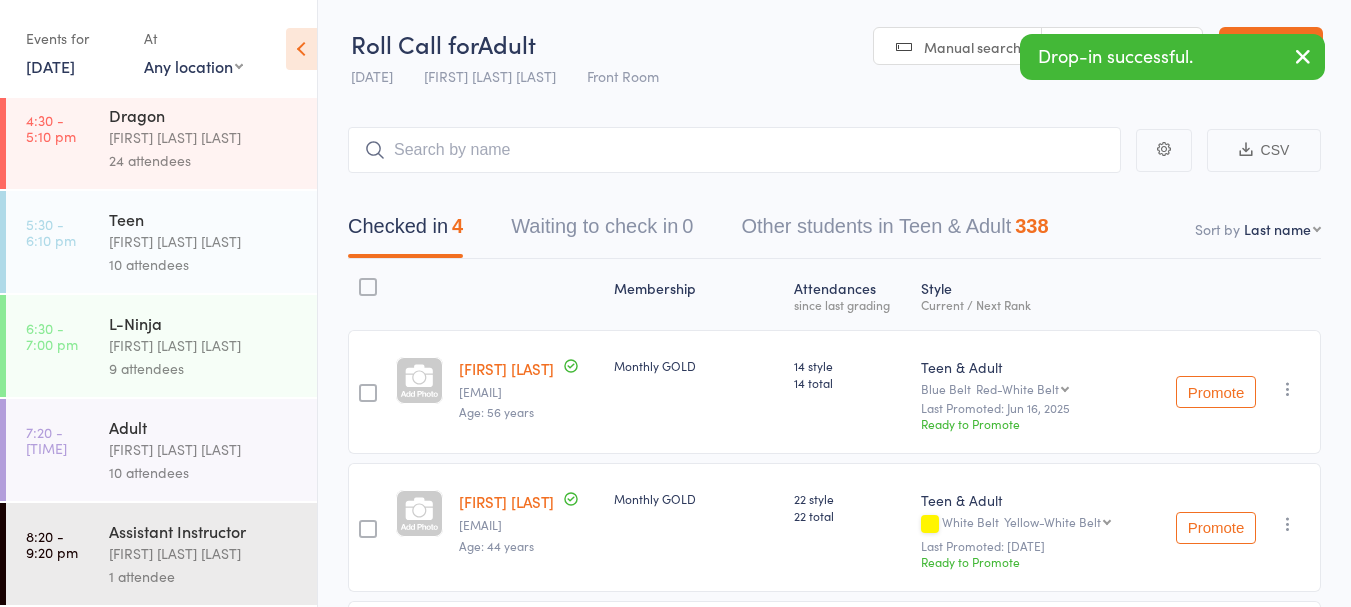 click on "[DATE]" at bounding box center [50, 66] 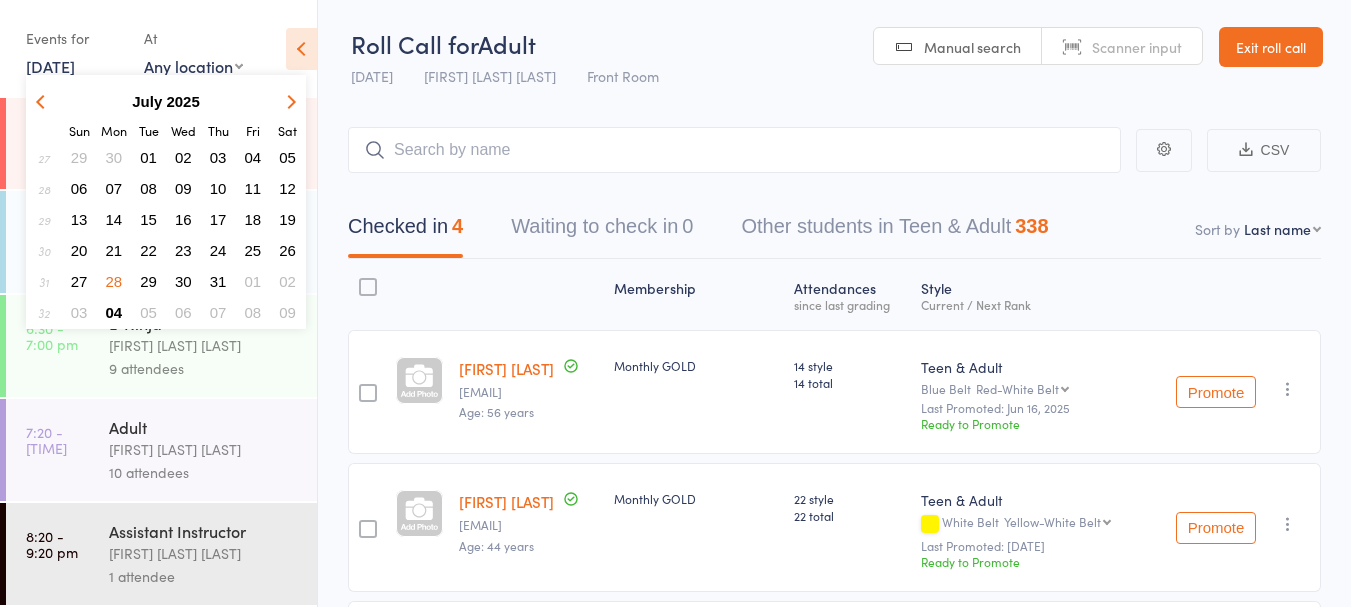 click on "04" at bounding box center (114, 312) 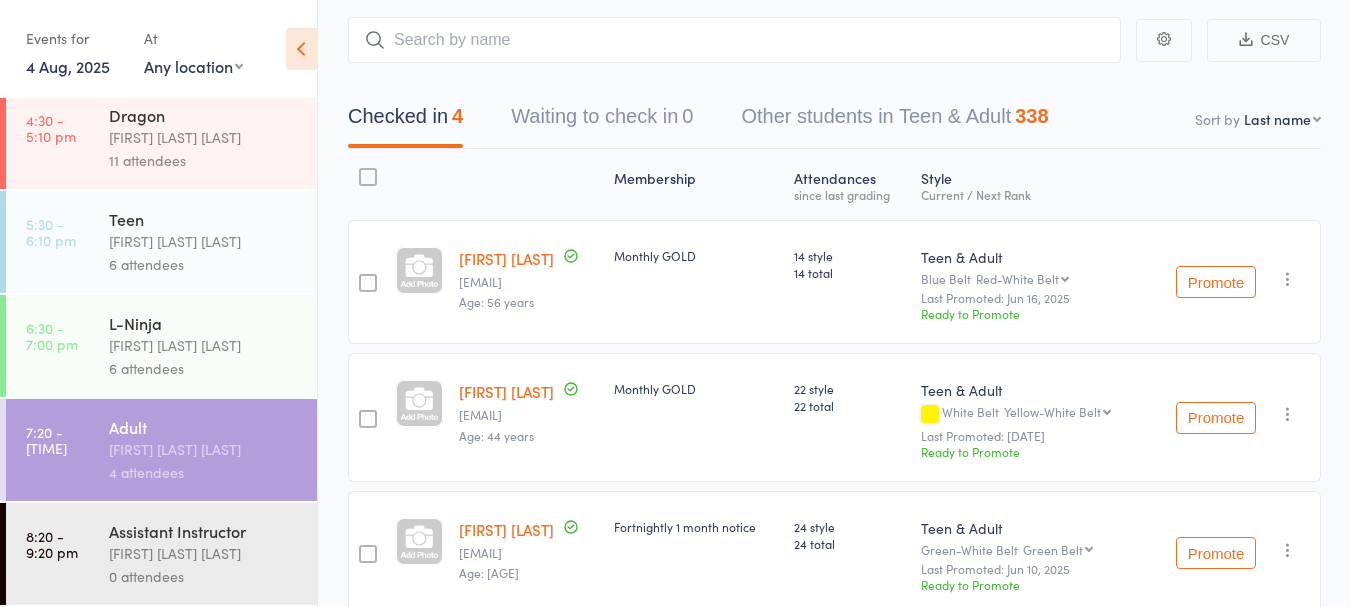 scroll, scrollTop: 112, scrollLeft: 0, axis: vertical 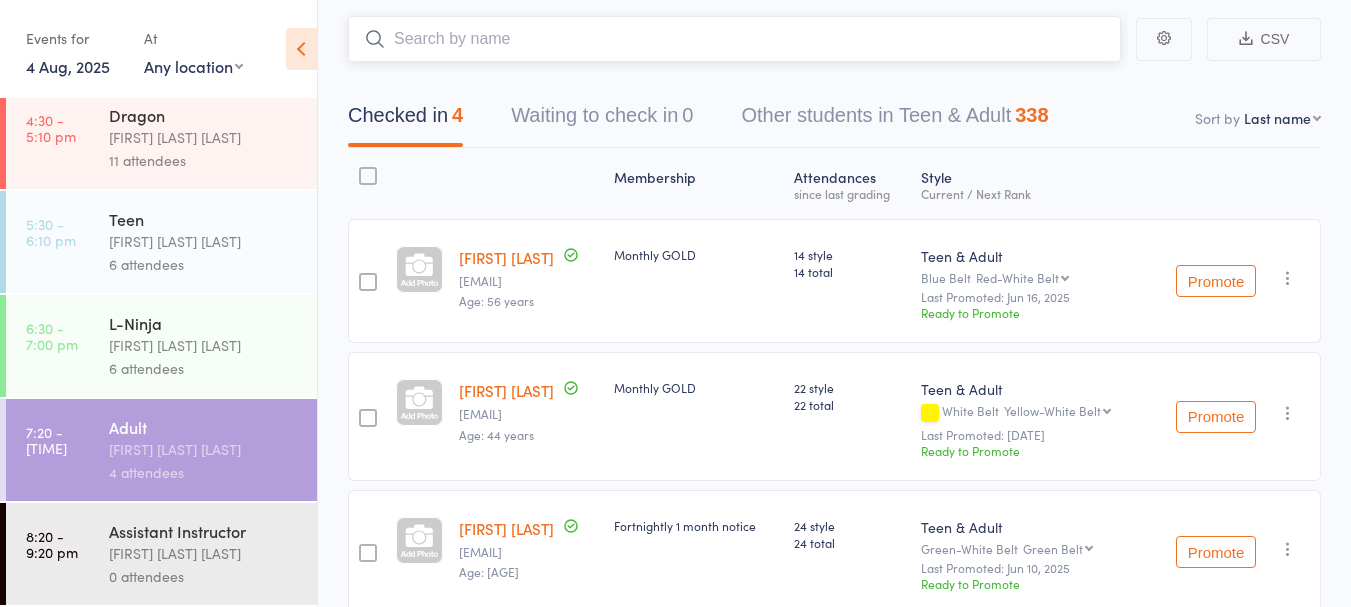 click at bounding box center (734, 39) 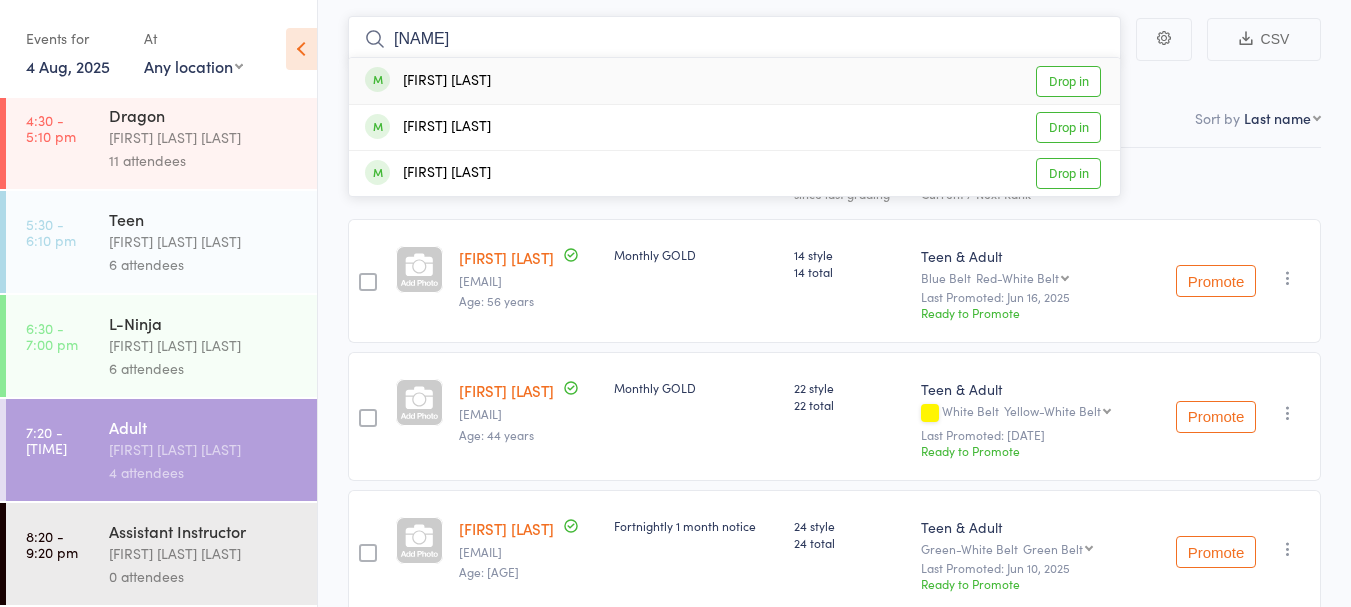type on "[NAME]" 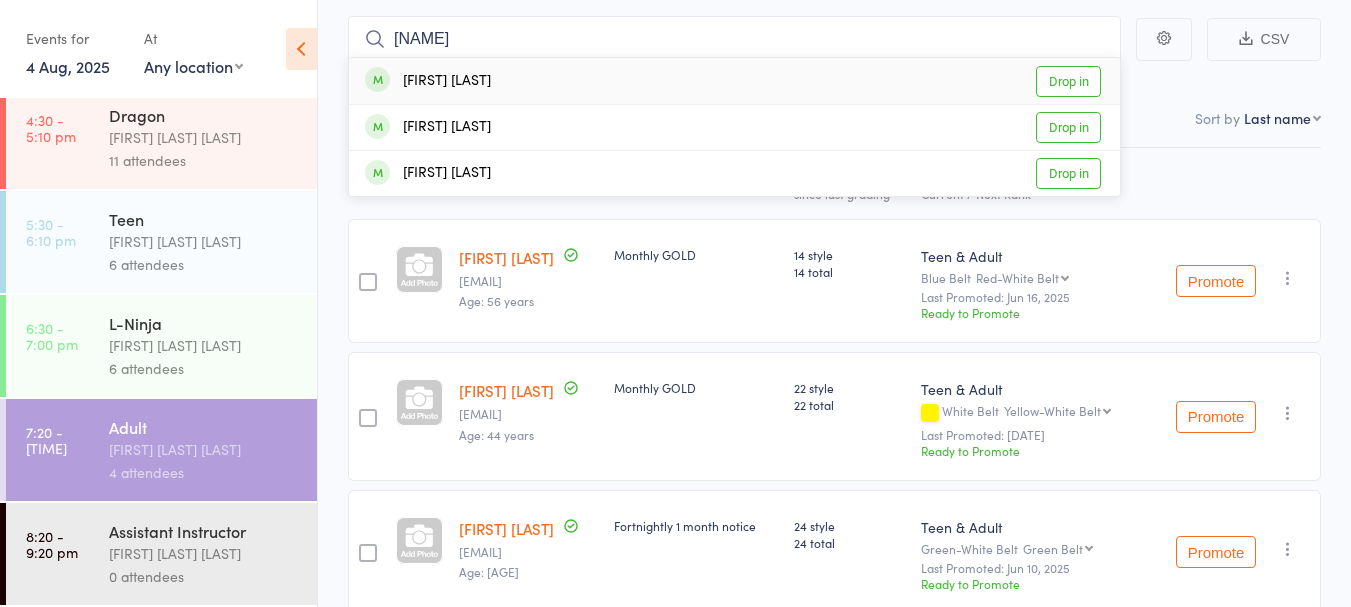 click on "[FIRST] [LAST] Drop in" at bounding box center [734, 127] 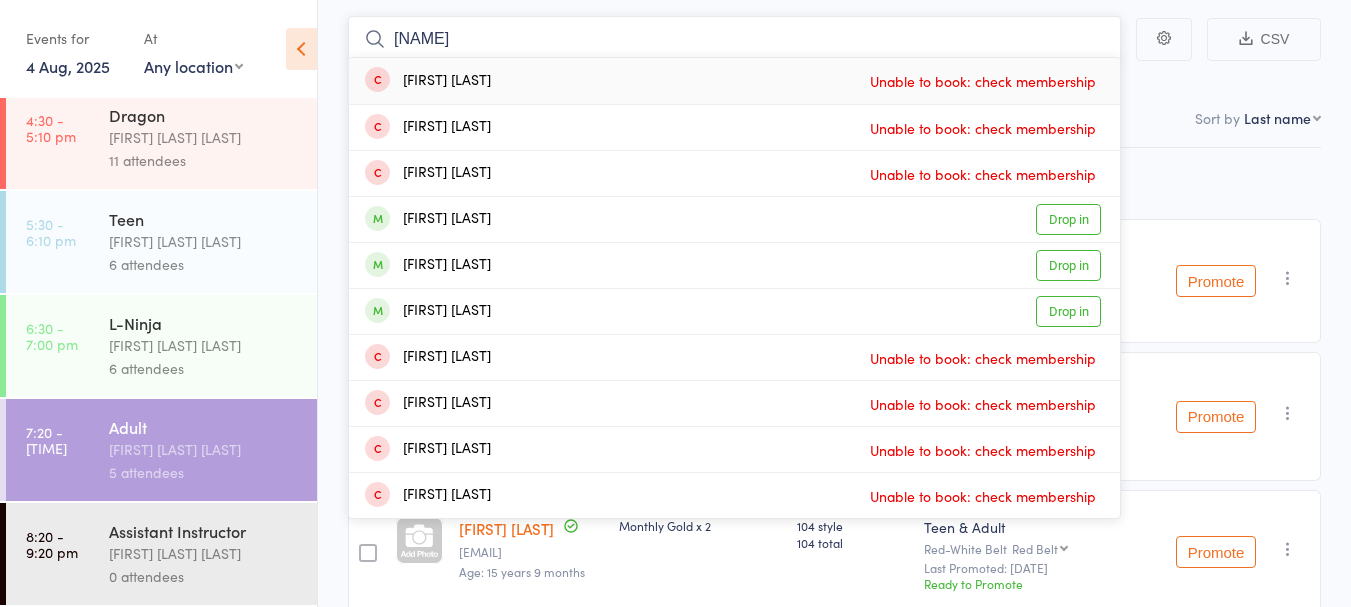 type on "[NAME]" 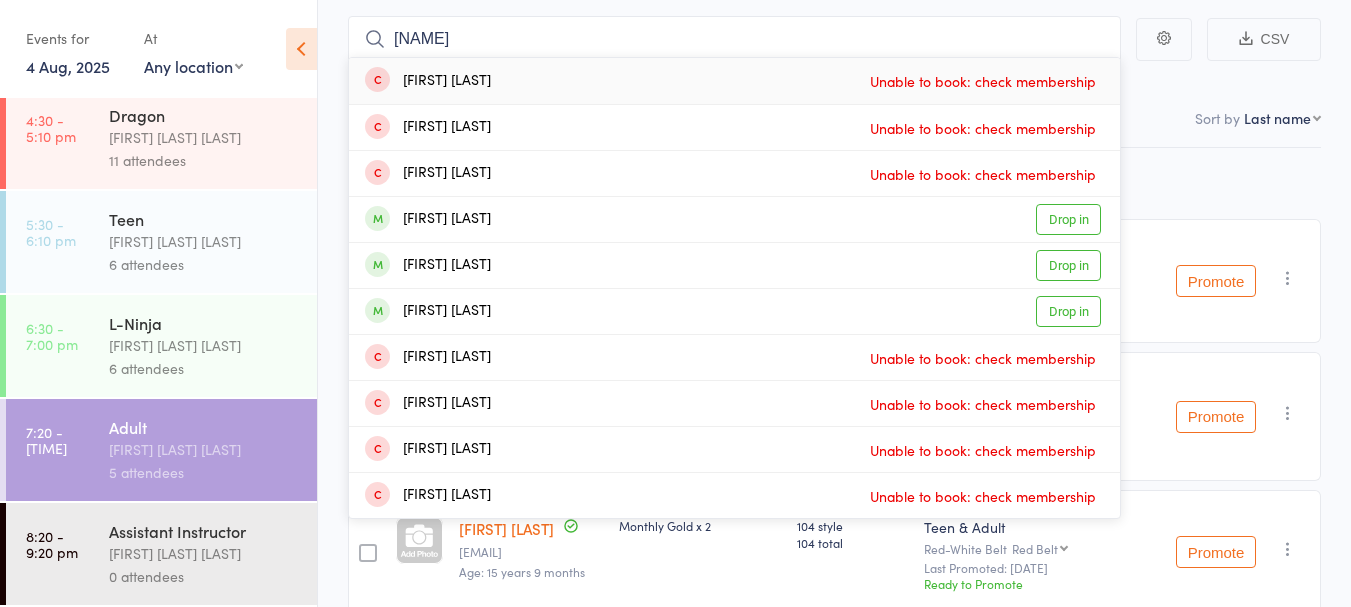 click on "[FIRST] [LAST] Drop in" at bounding box center (734, 265) 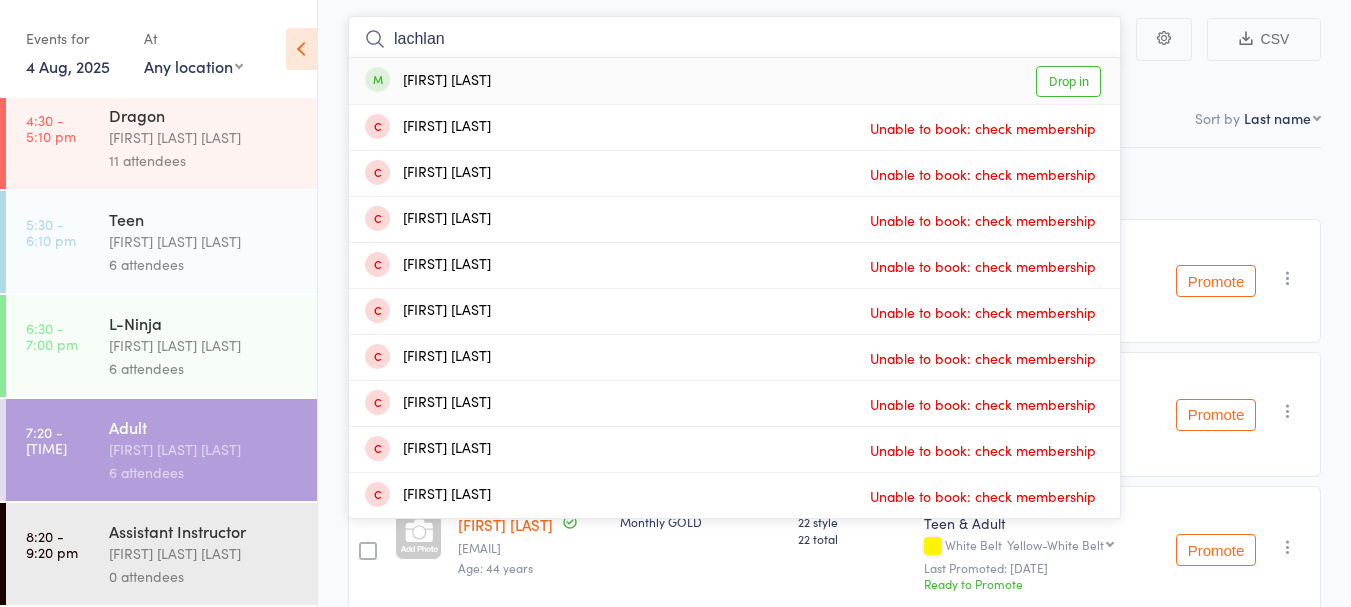 type on "lachlan" 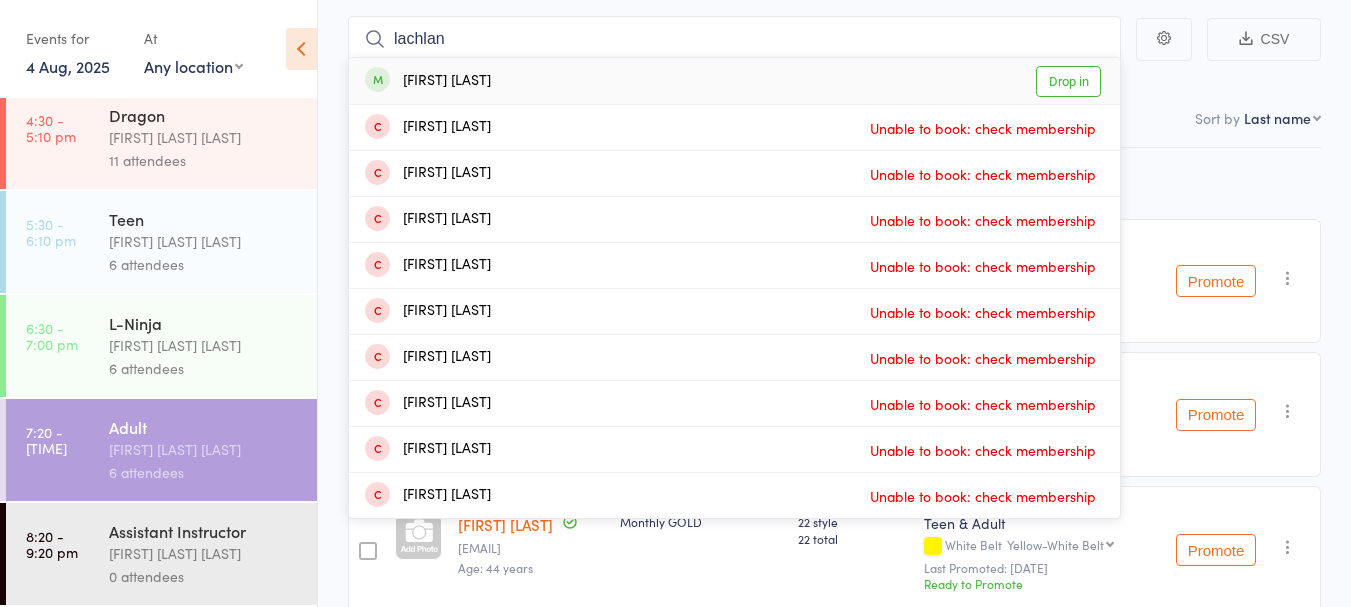 click on "[FIRST] [LAST] Drop in" at bounding box center (734, 81) 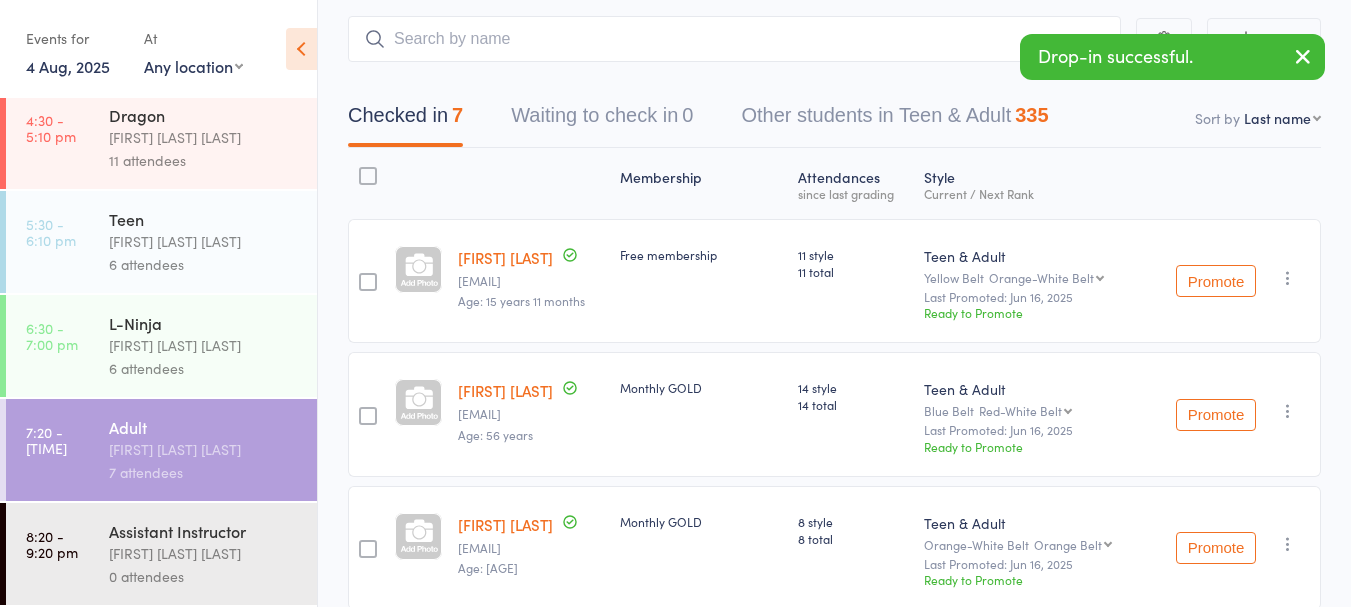 click on "4 Aug, 2025" at bounding box center [68, 66] 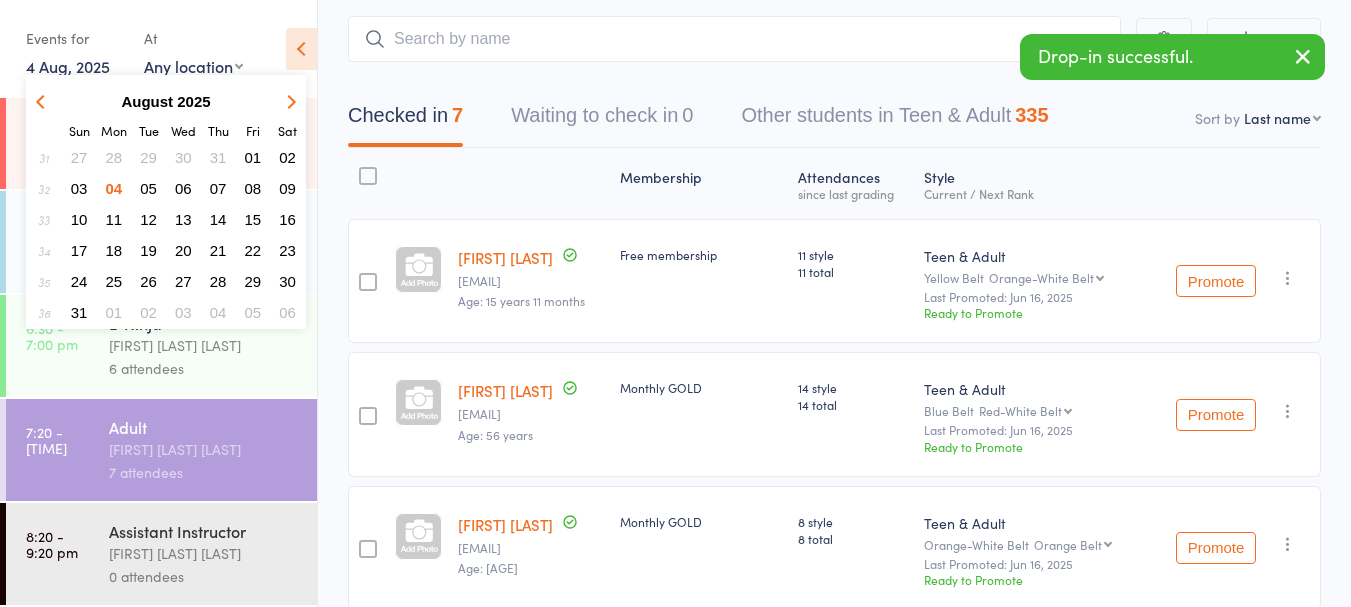 click on "28" at bounding box center (114, 157) 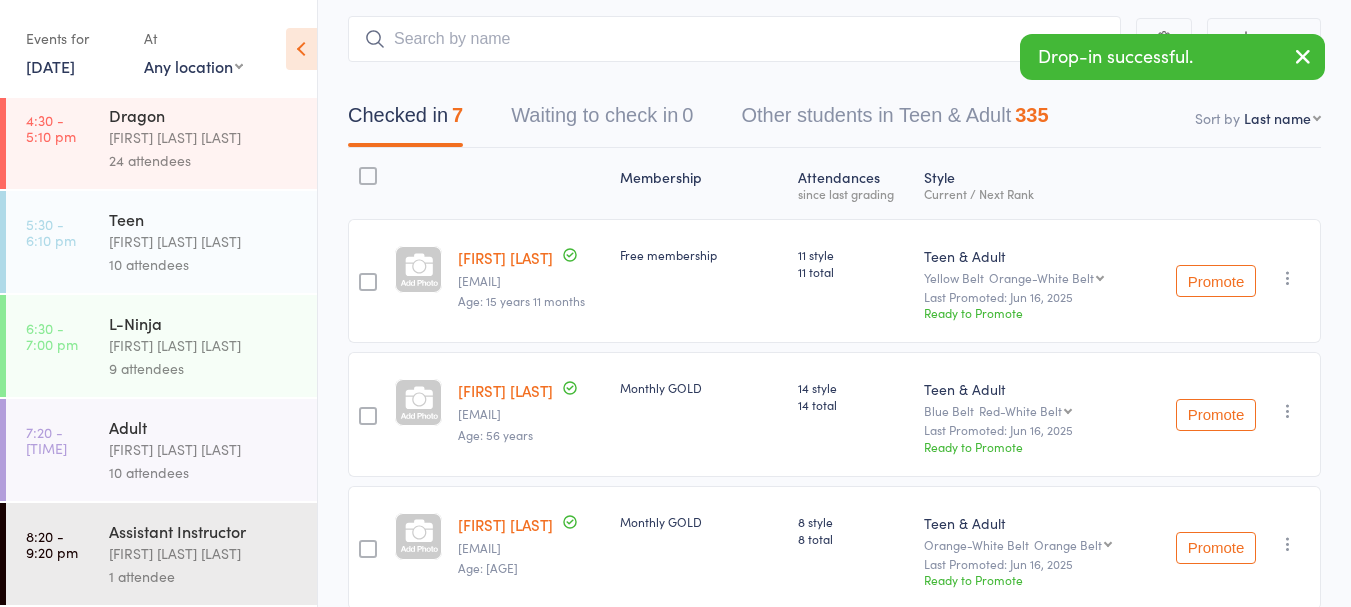 click on "[DATE]" at bounding box center (50, 66) 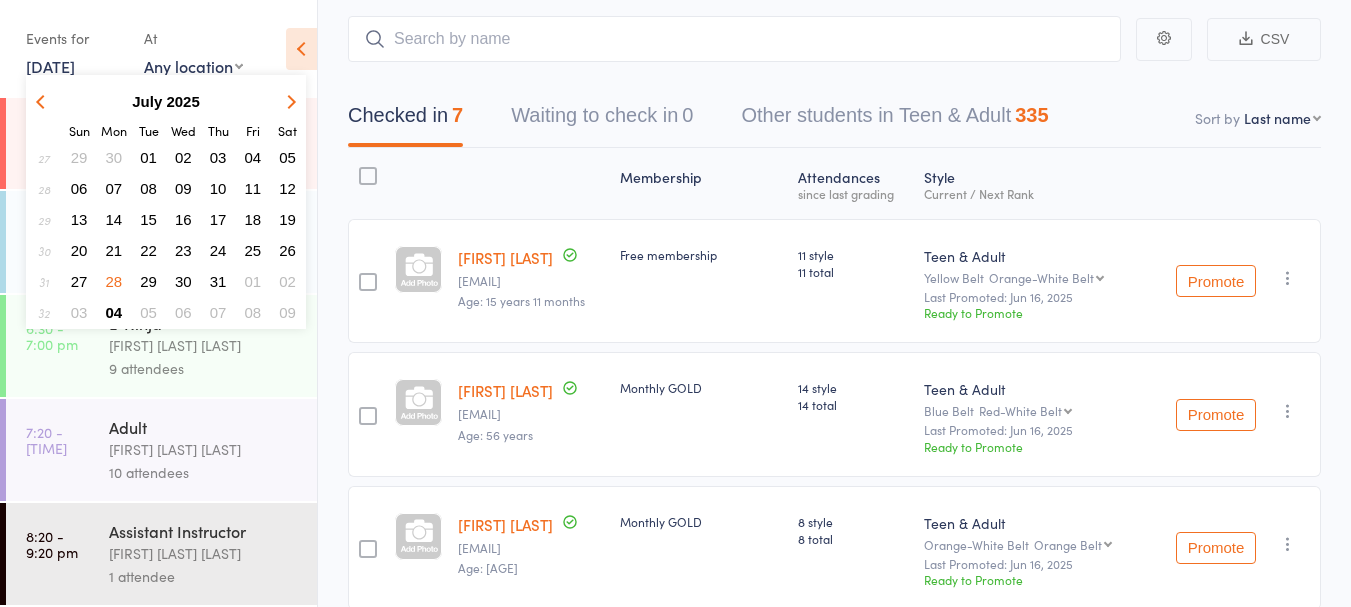click on "04" at bounding box center (114, 312) 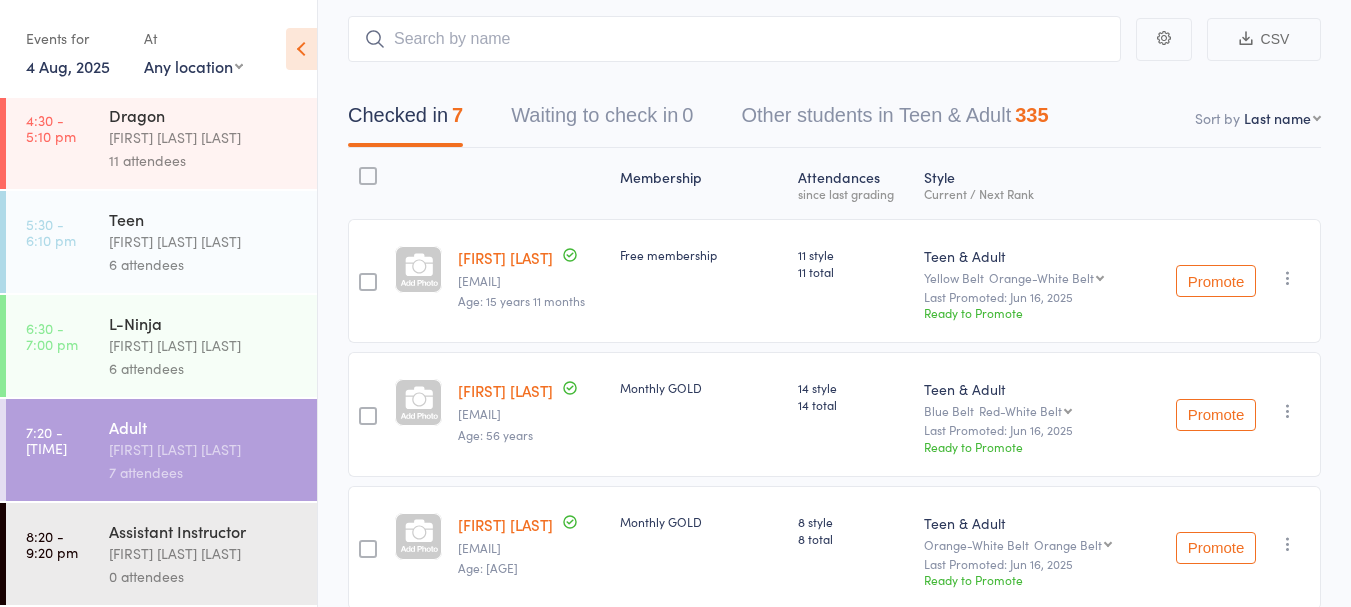 click on "4 Aug, 2025" at bounding box center [68, 66] 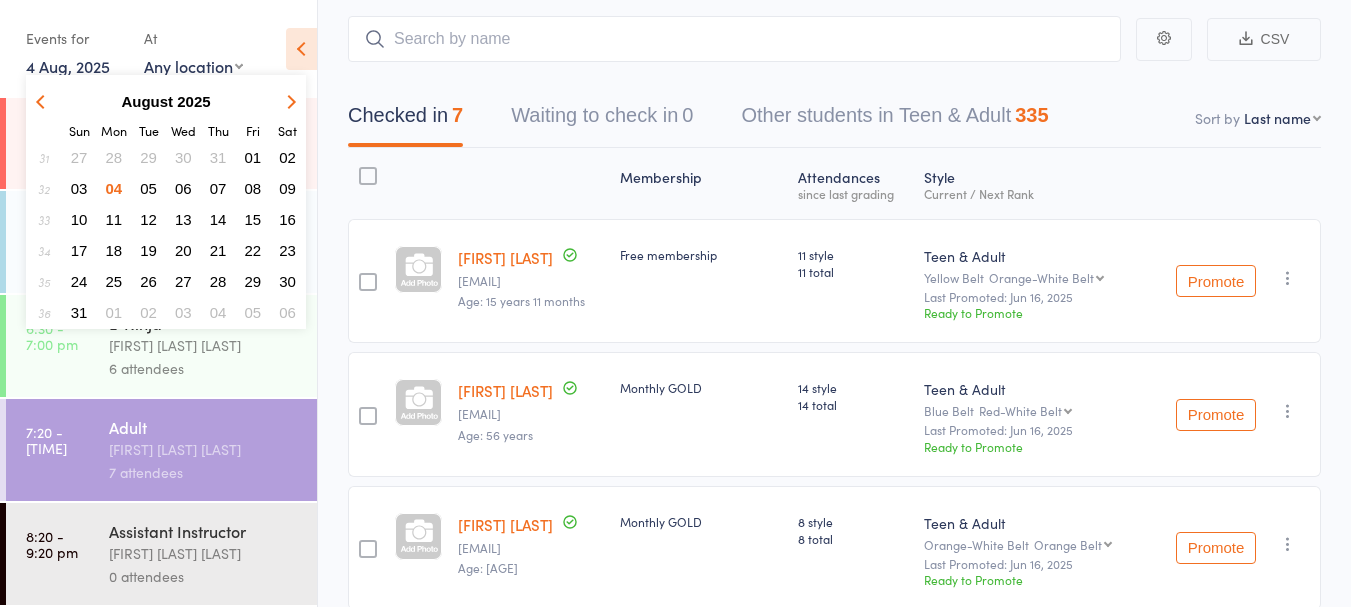 click on "28" at bounding box center (114, 157) 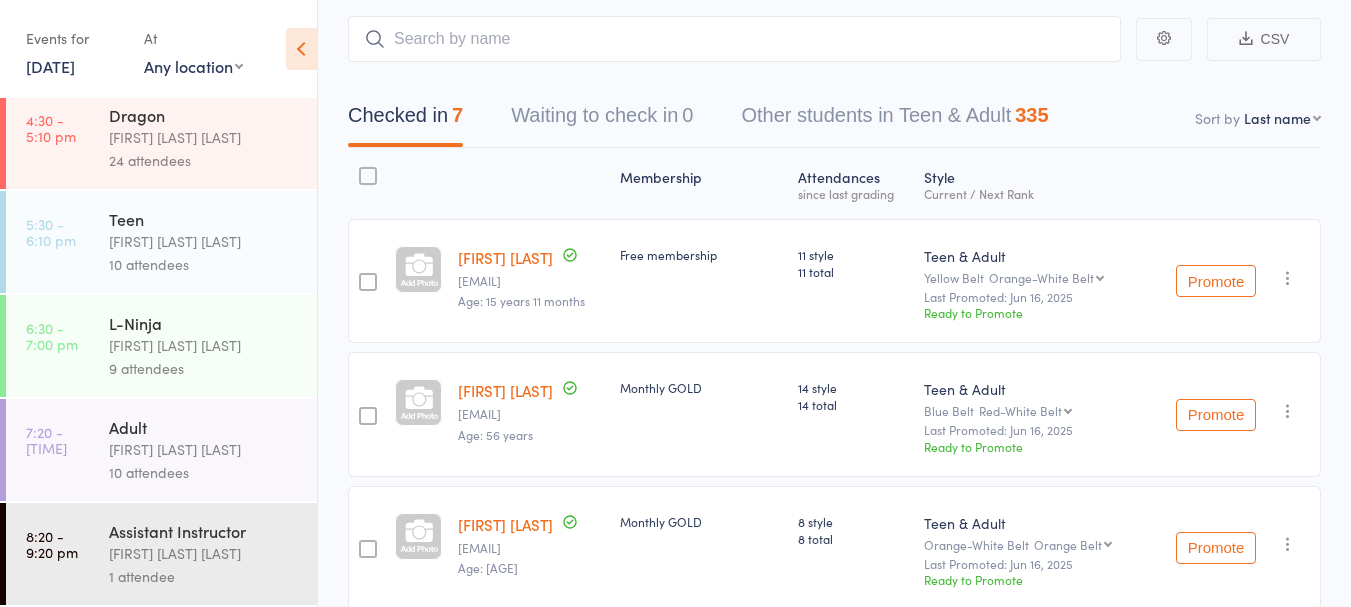 click on "[DATE]" at bounding box center (50, 66) 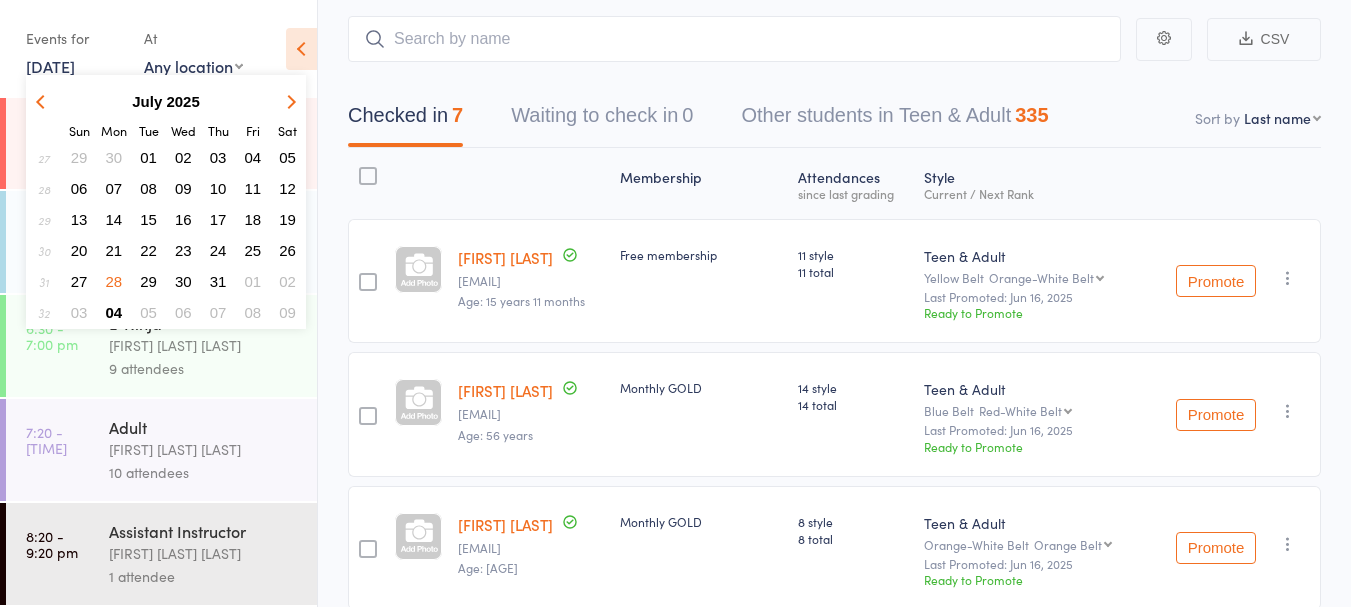 click on "04" at bounding box center (114, 312) 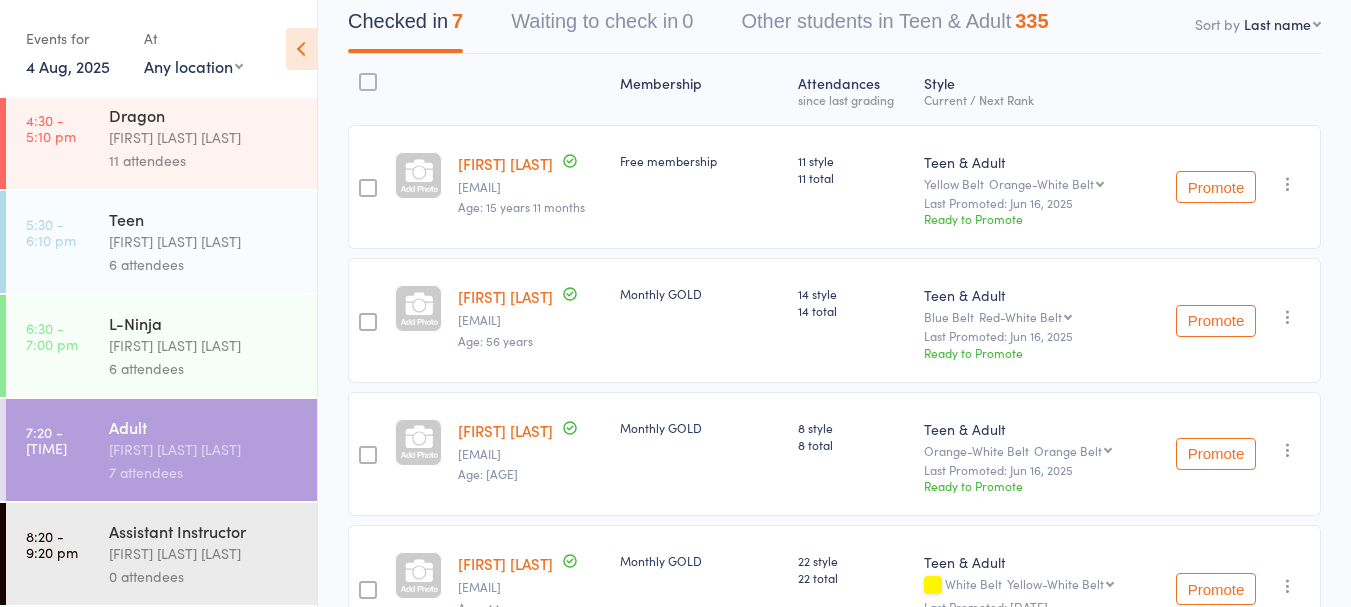 scroll, scrollTop: 0, scrollLeft: 0, axis: both 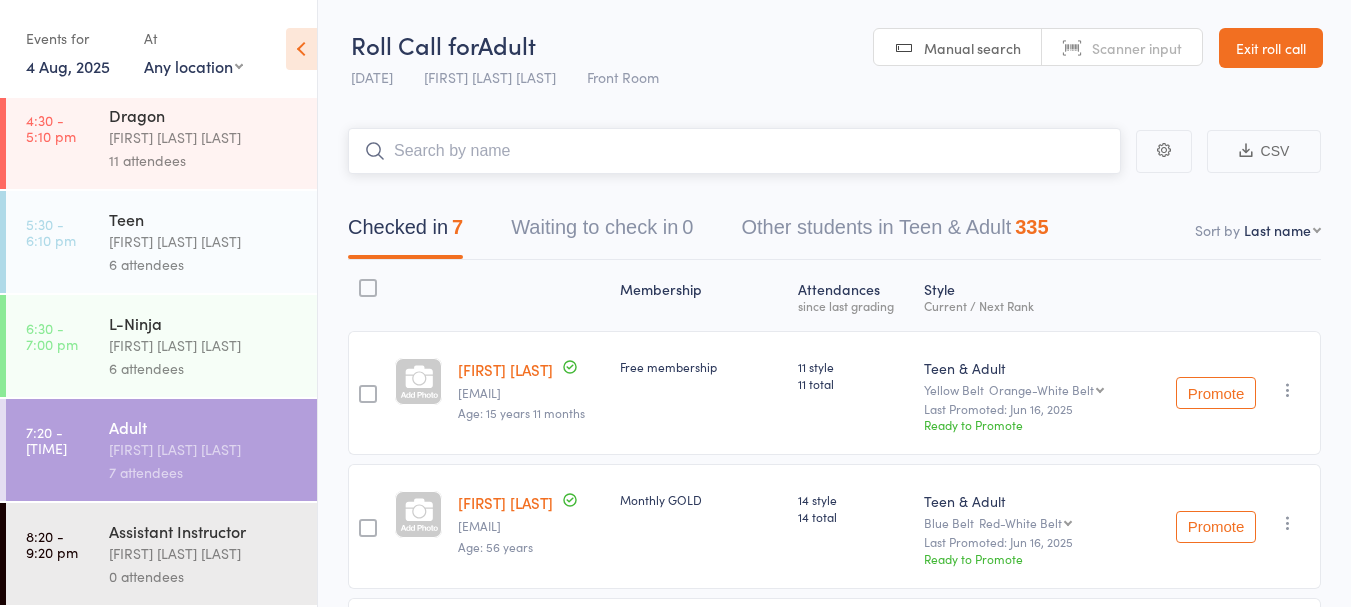 click at bounding box center (734, 151) 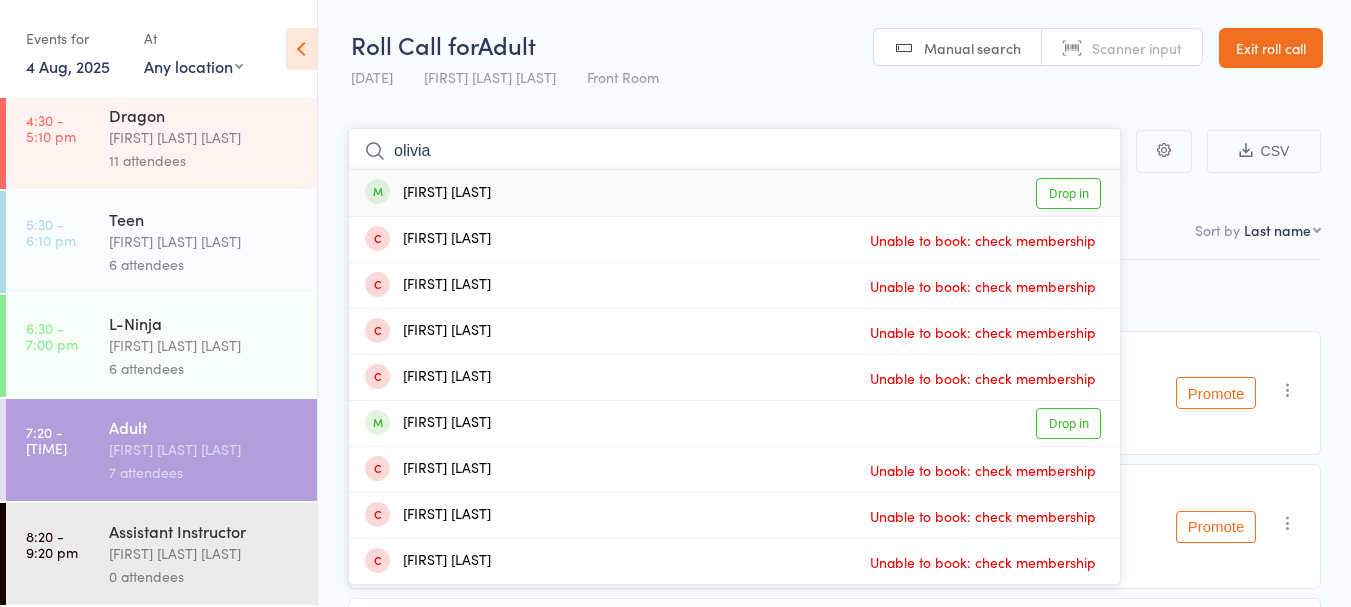 type on "olivia" 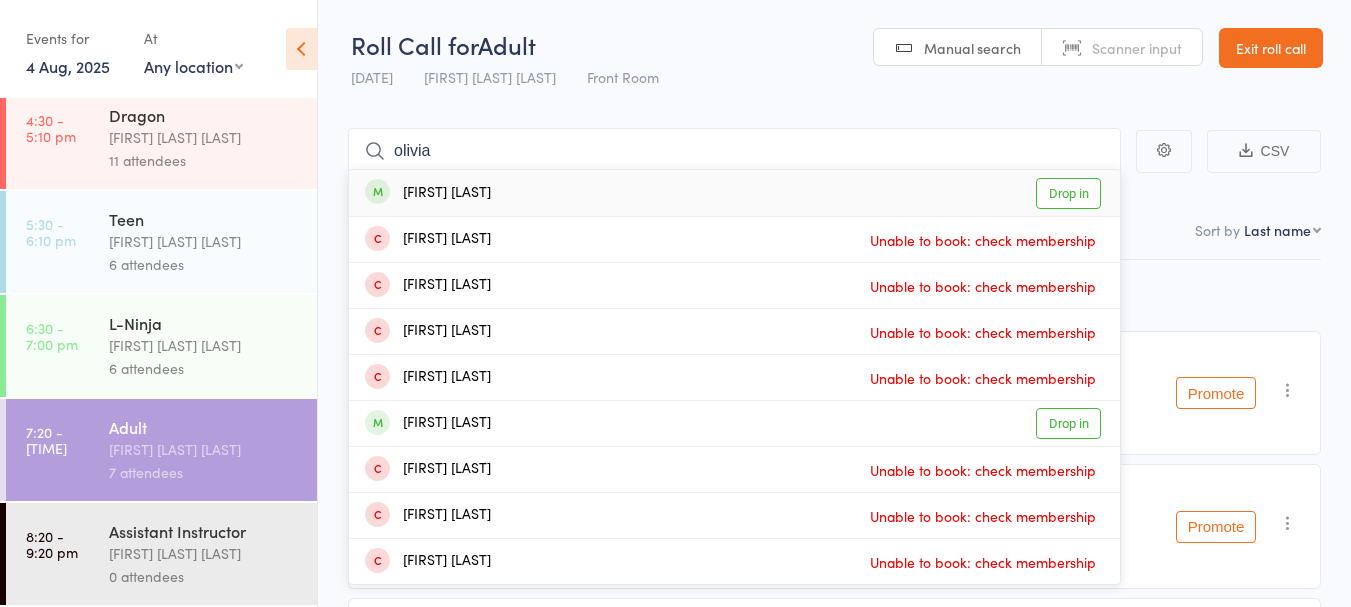 click on "[FIRST] [LAST] Drop in" at bounding box center (734, 193) 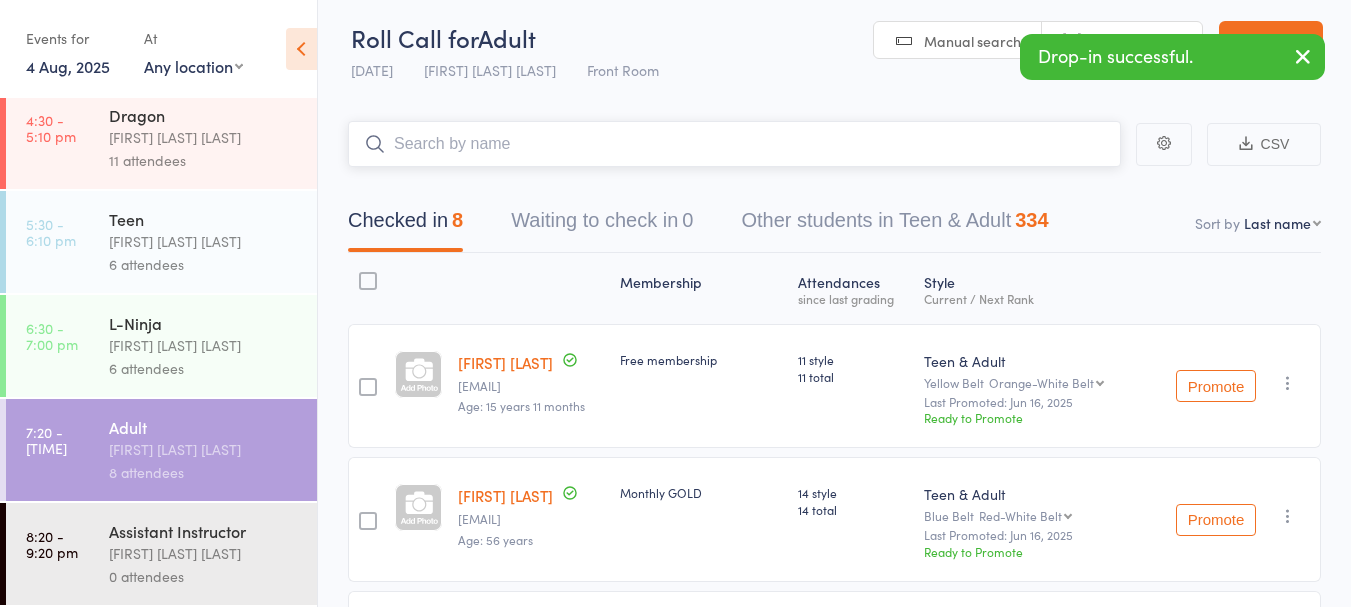 scroll, scrollTop: 0, scrollLeft: 0, axis: both 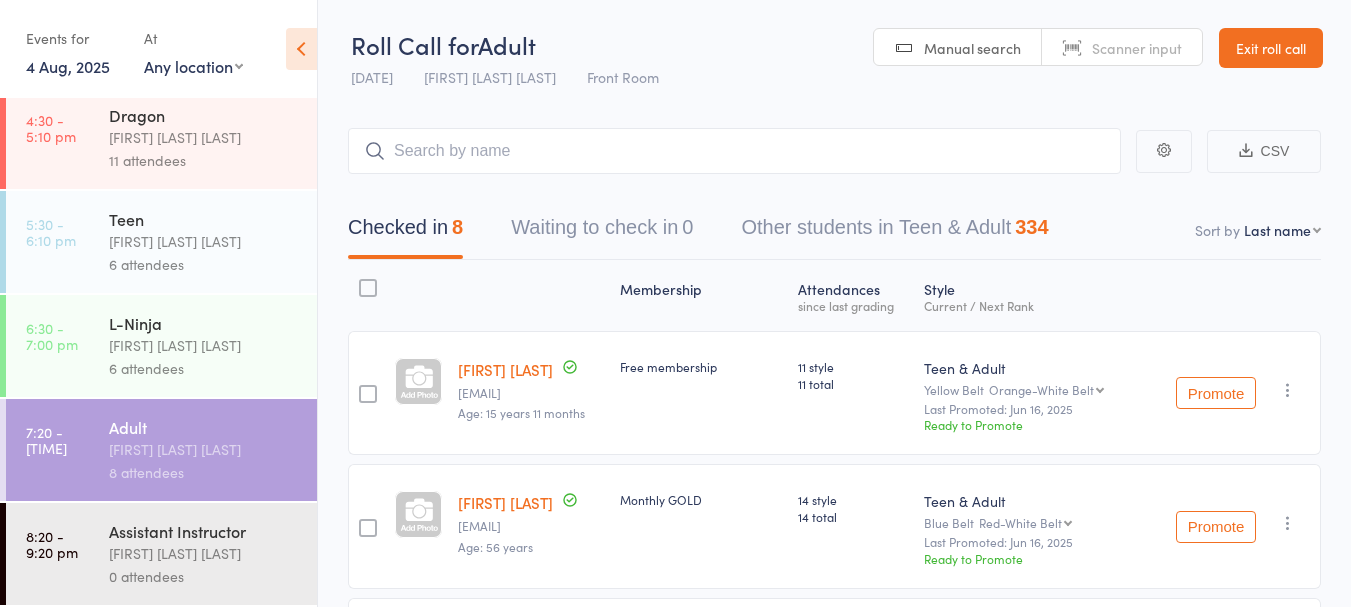 click on "4 Aug, 2025" at bounding box center (68, 66) 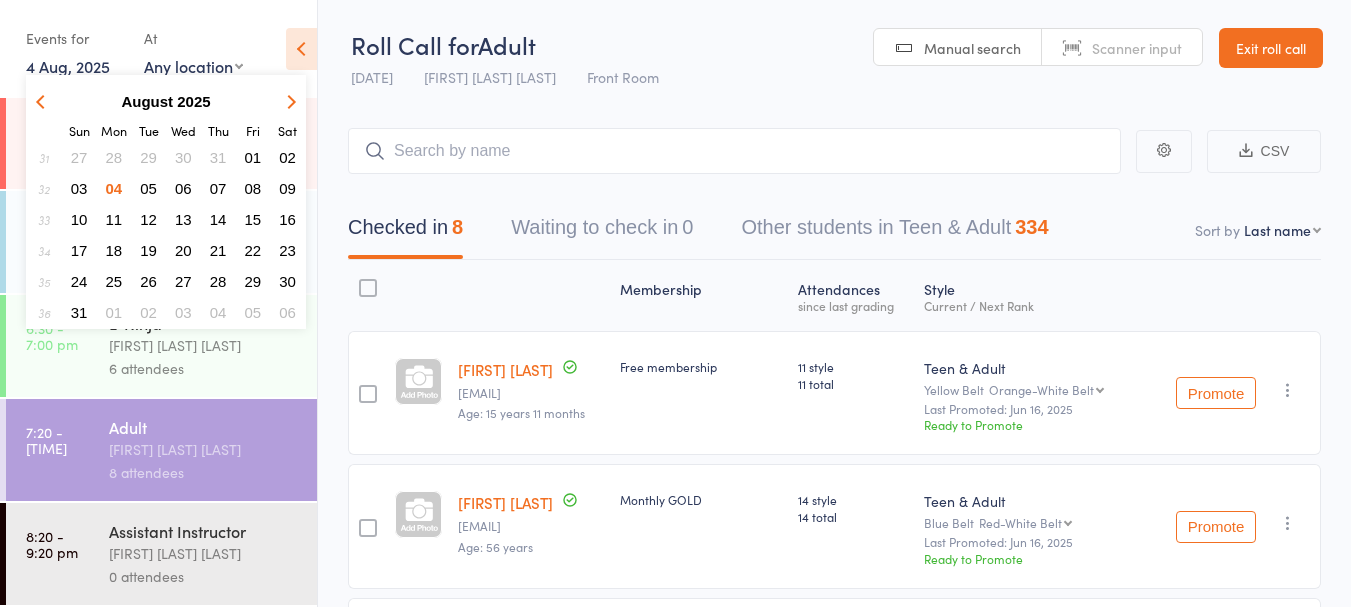 click on "04" at bounding box center (114, 188) 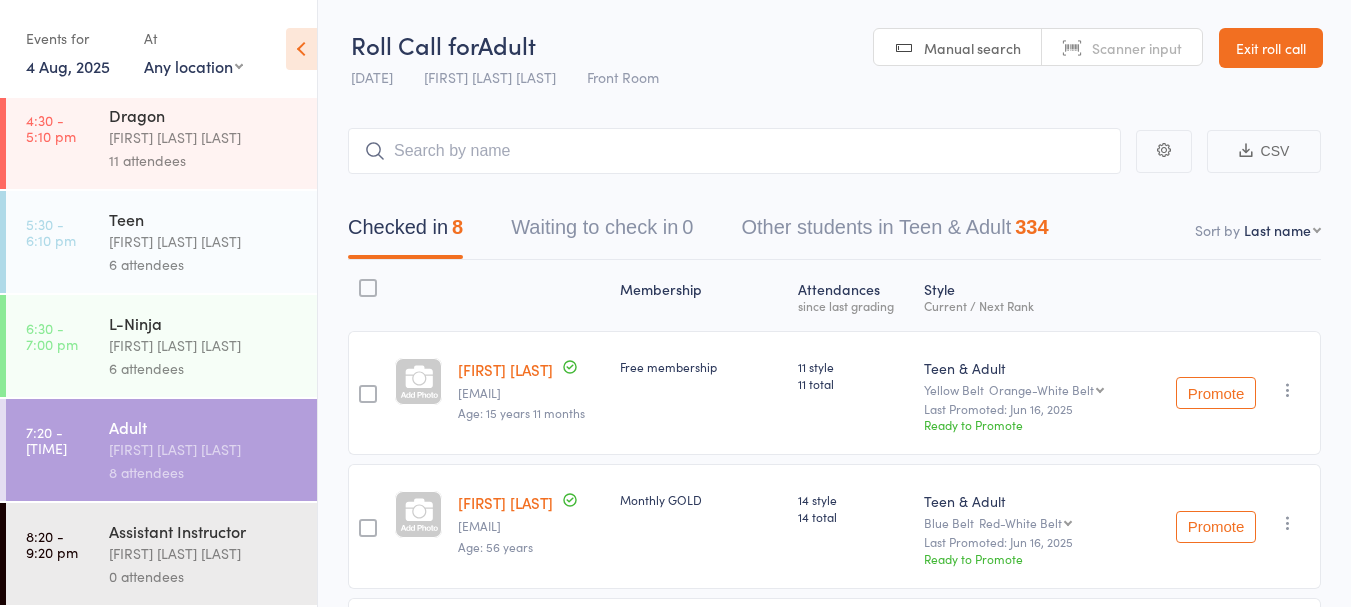 click on "4 Aug, 2025" at bounding box center (68, 66) 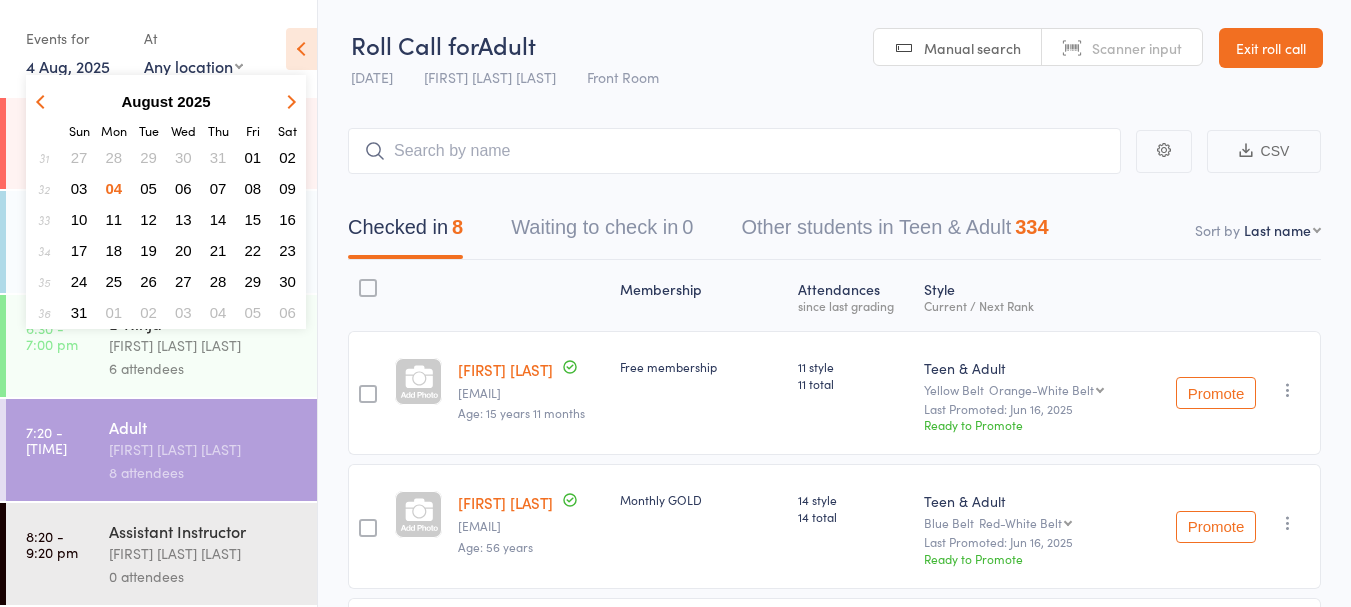 click on "28" at bounding box center [114, 157] 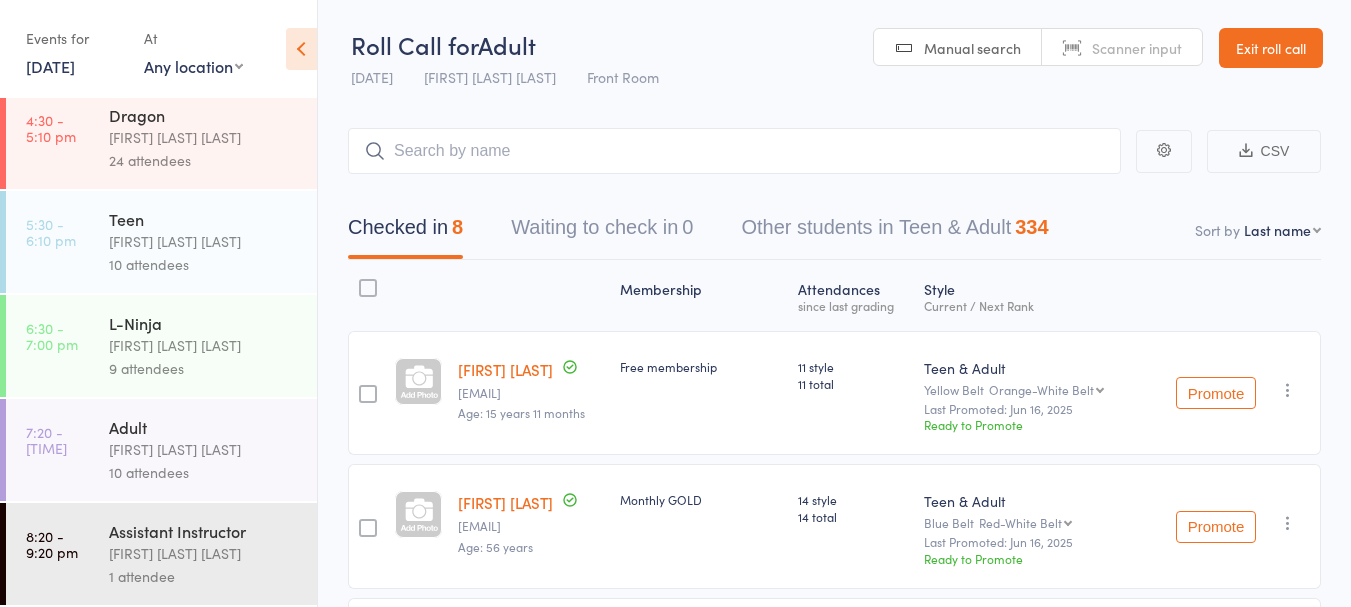 click on "[DATE]" at bounding box center [50, 66] 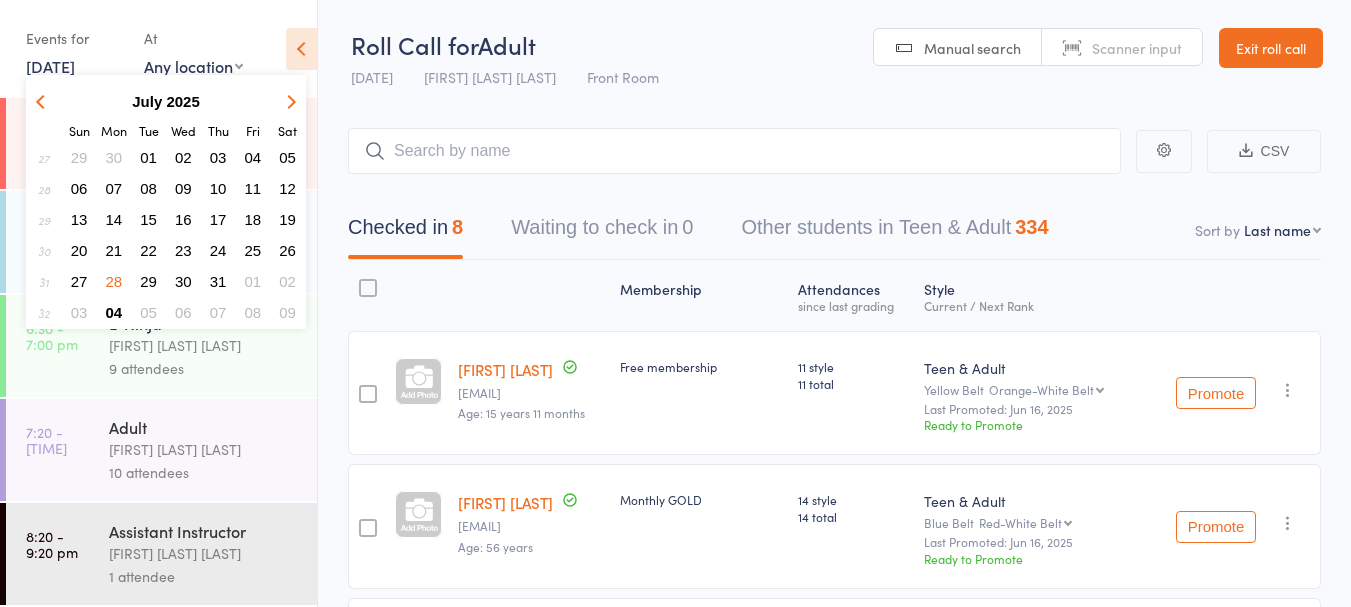 click on "04" at bounding box center [114, 312] 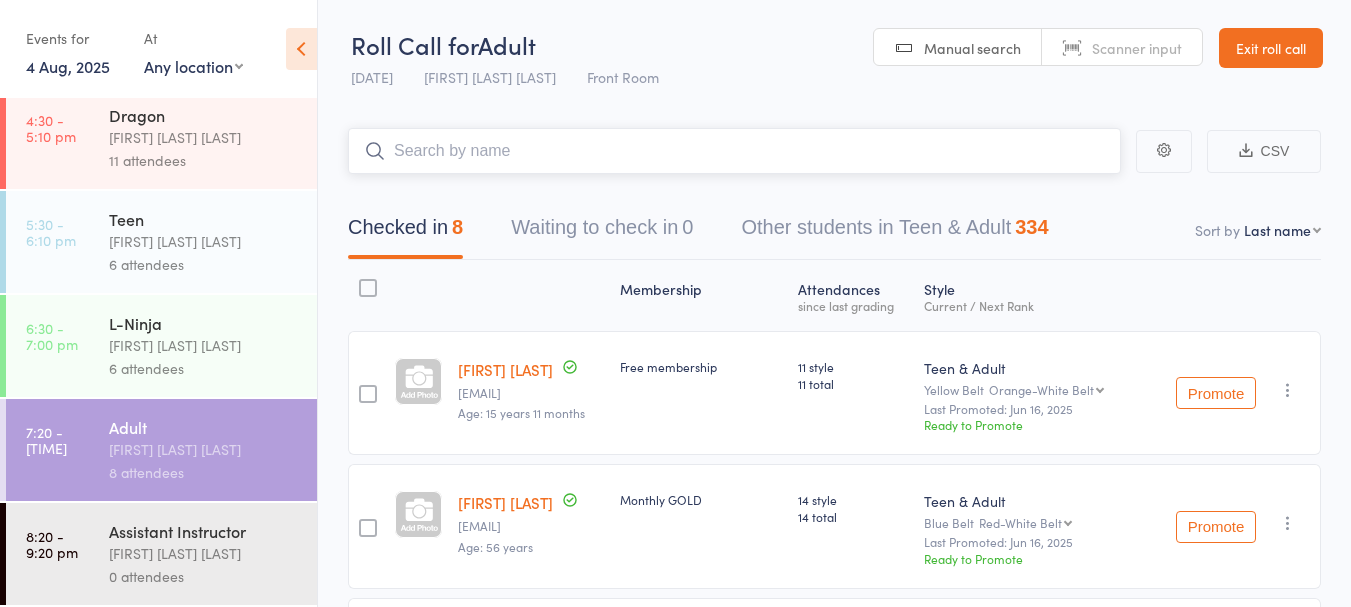 click at bounding box center [734, 151] 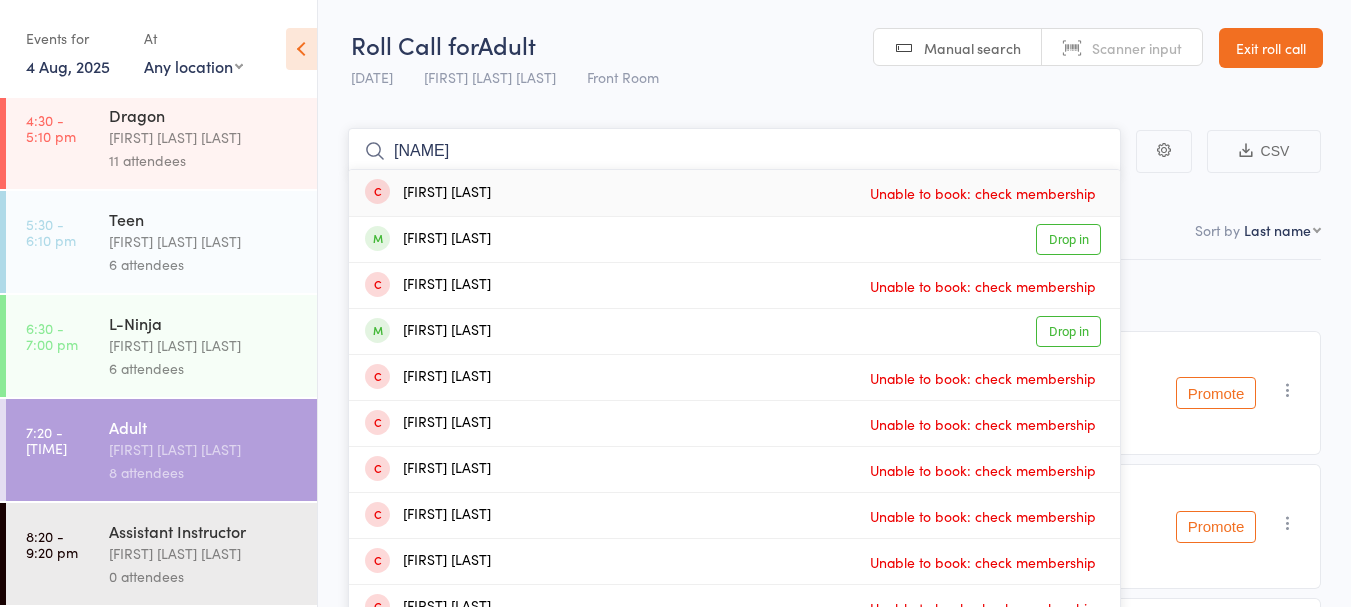 type on "[NAME]" 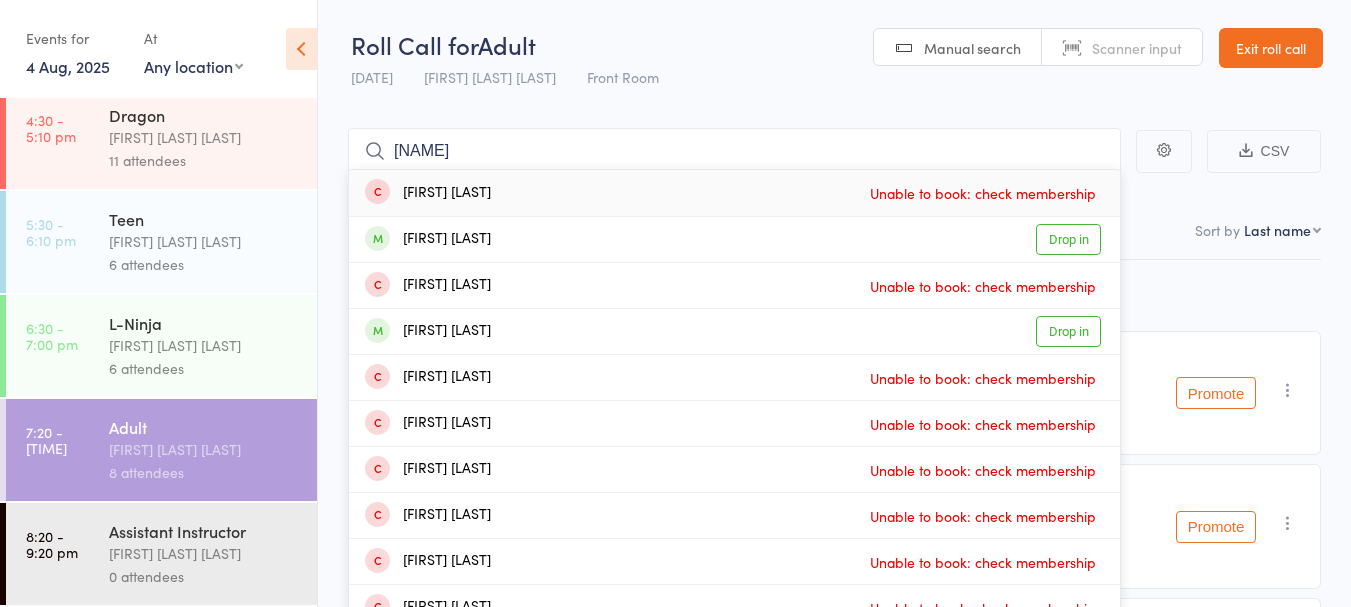 click on "[FIRST] [LAST] Drop in" at bounding box center (734, 239) 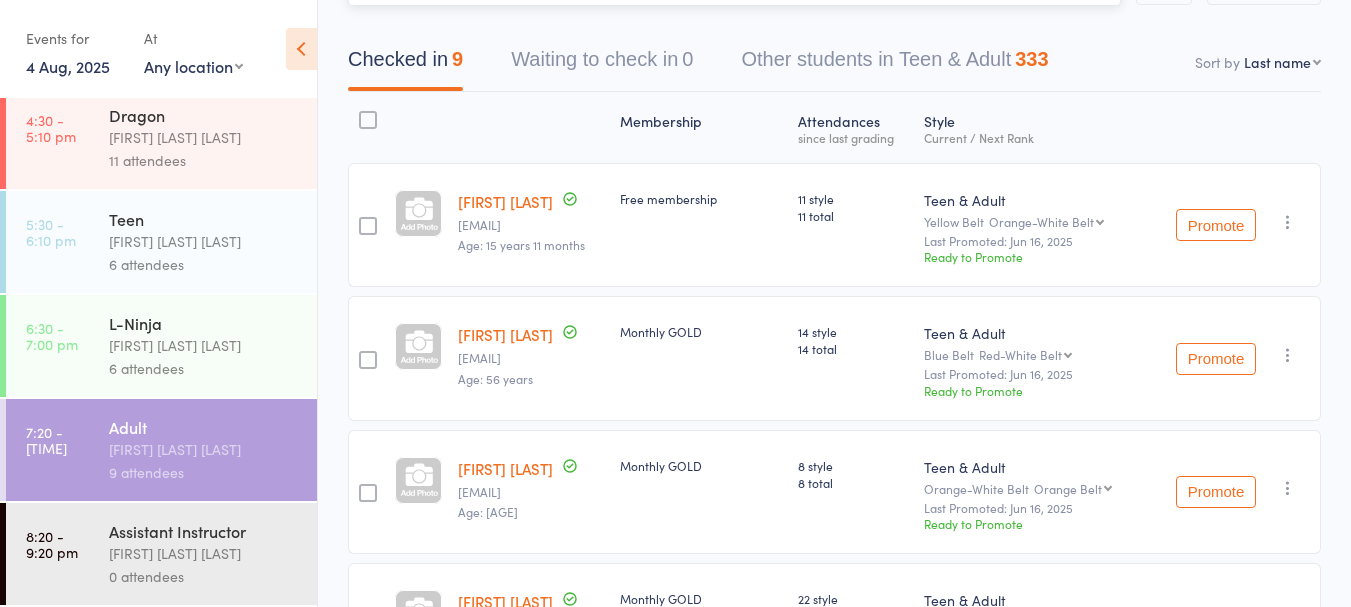 scroll, scrollTop: 0, scrollLeft: 0, axis: both 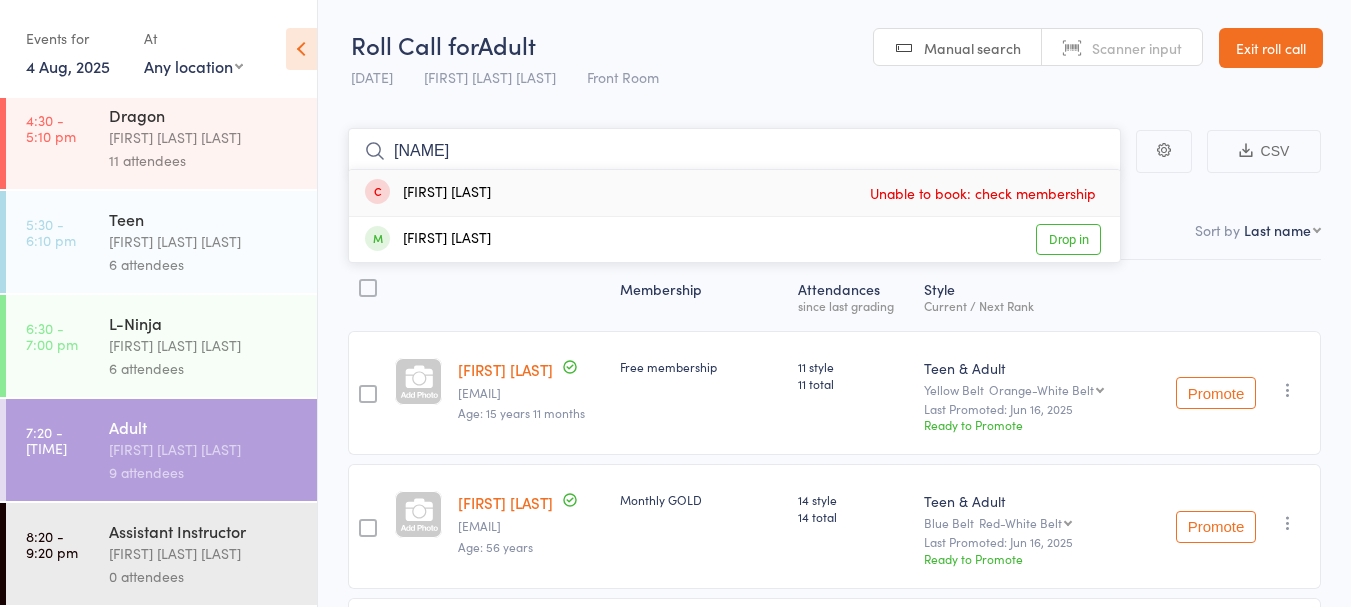 type on "[NAME]" 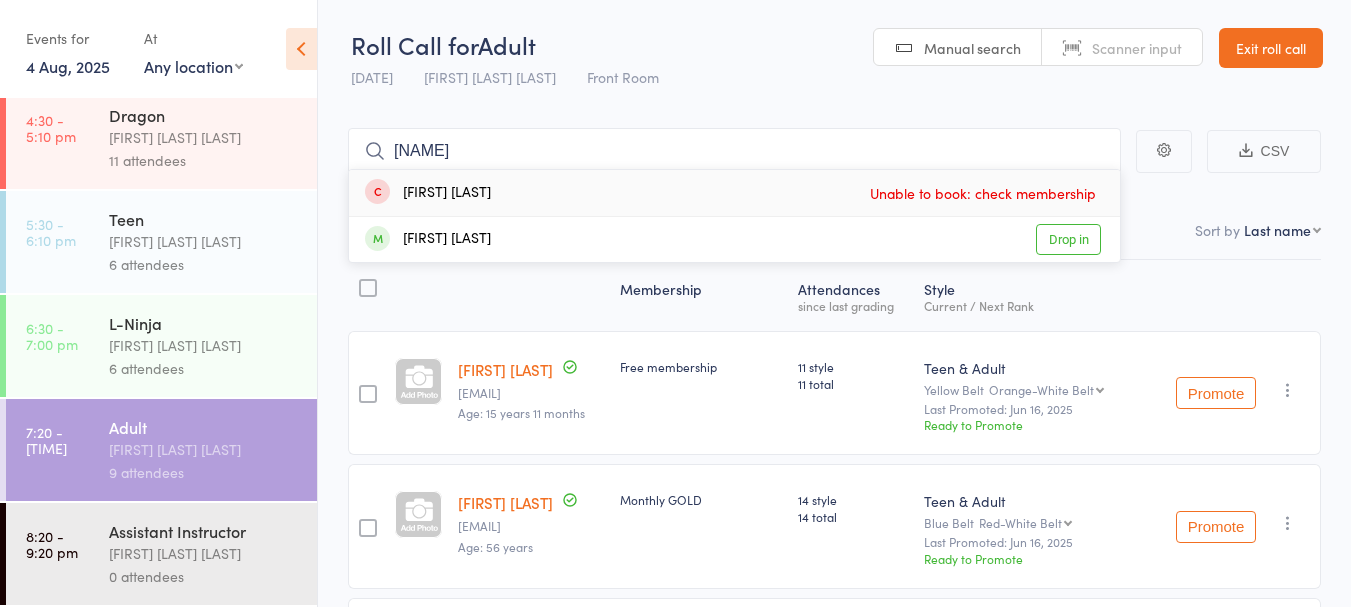 click on "[FIRST] [LAST] Drop in" at bounding box center (734, 239) 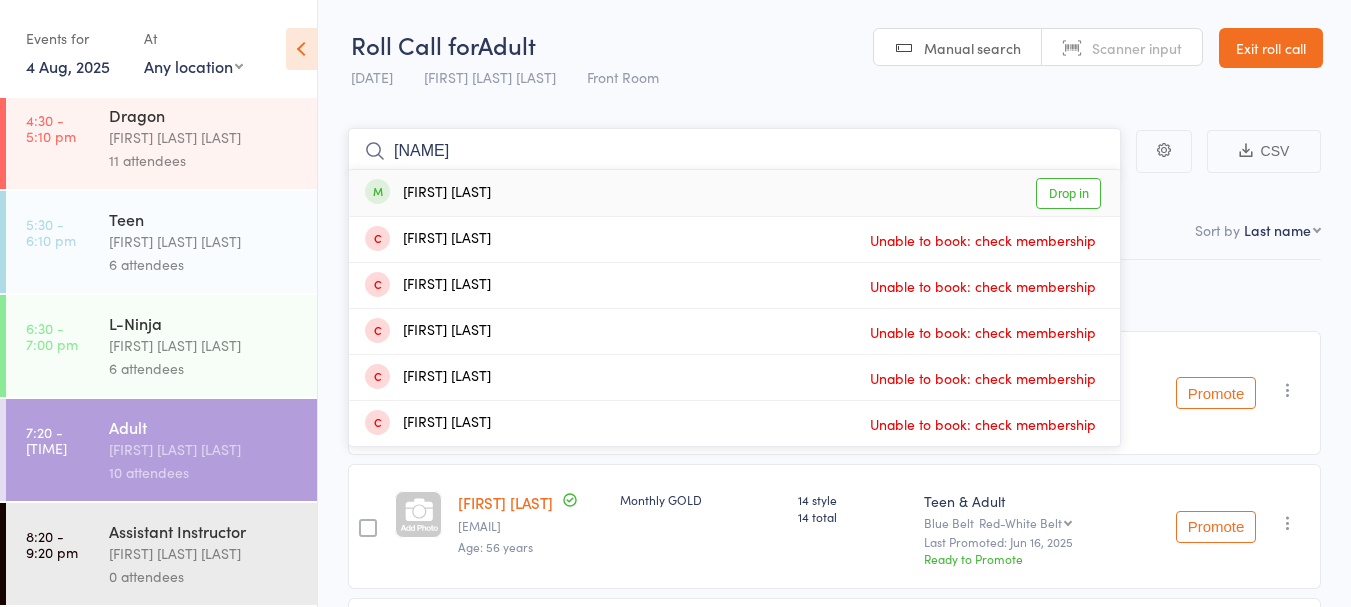 type on "[NAME]" 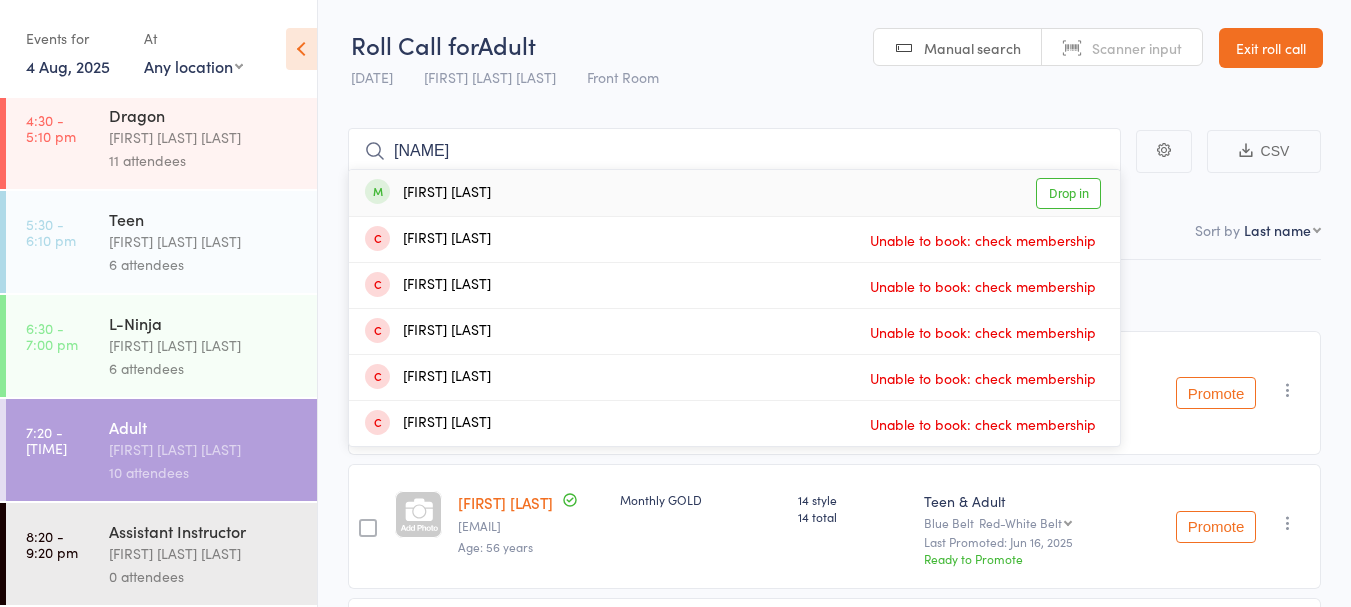 click on "[FIRST] [LAST]" at bounding box center [428, 193] 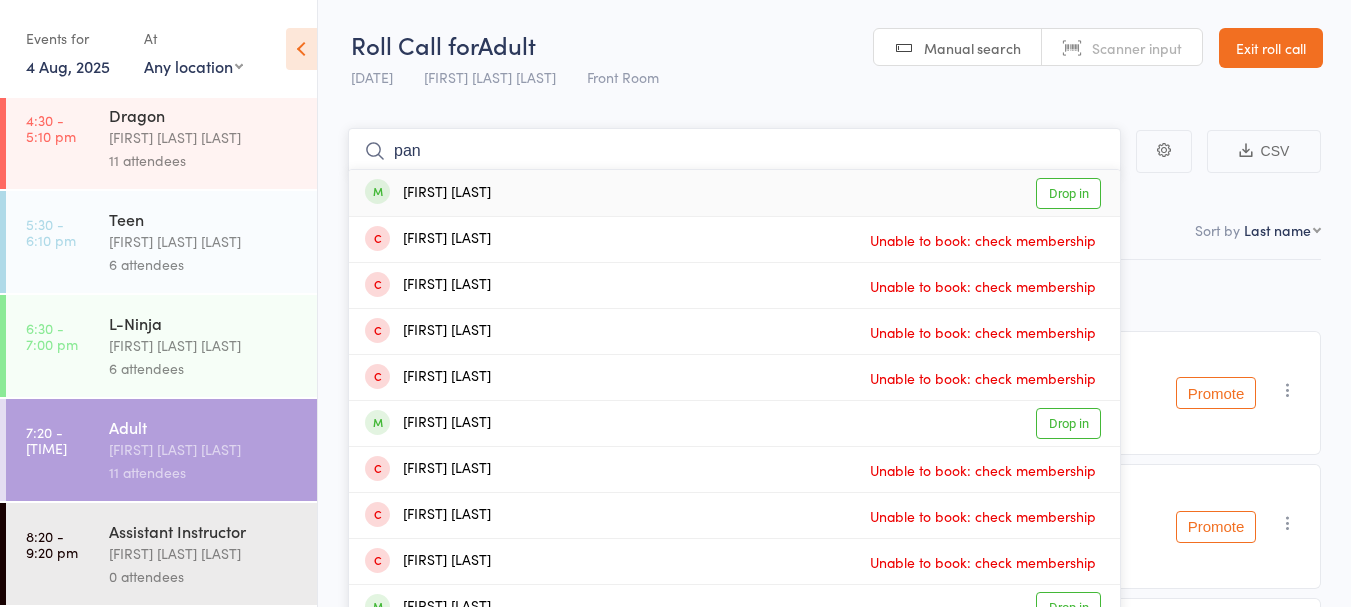 type on "pan" 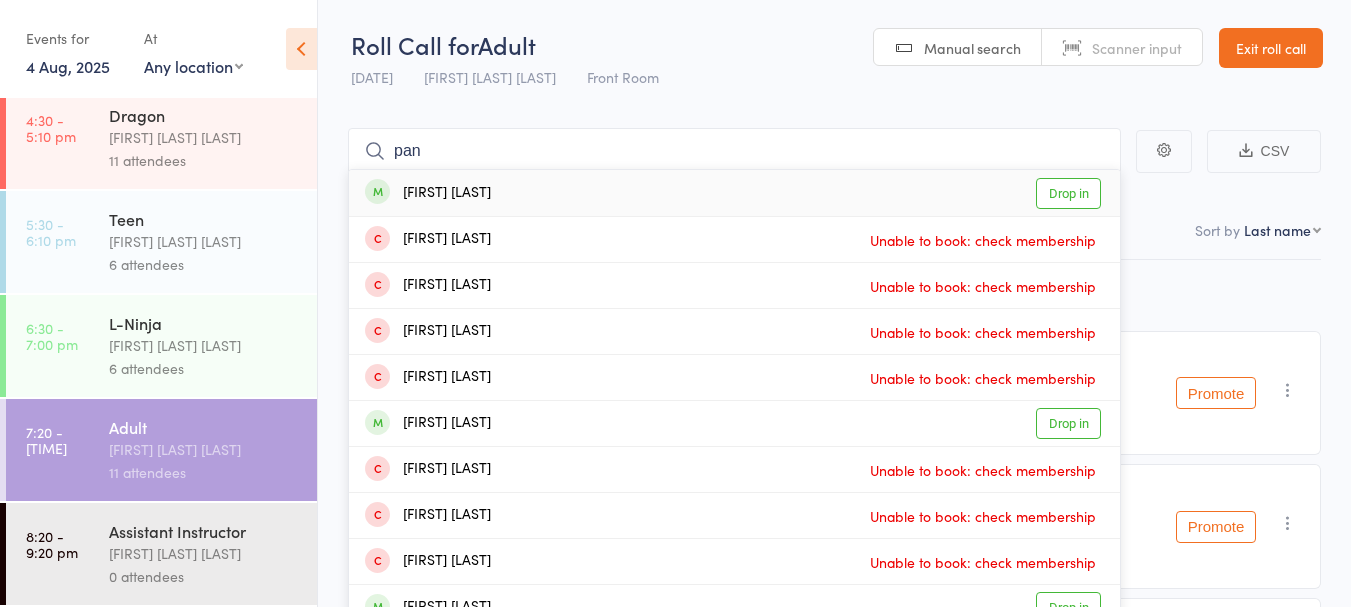 click on "Drop in" at bounding box center [1068, 193] 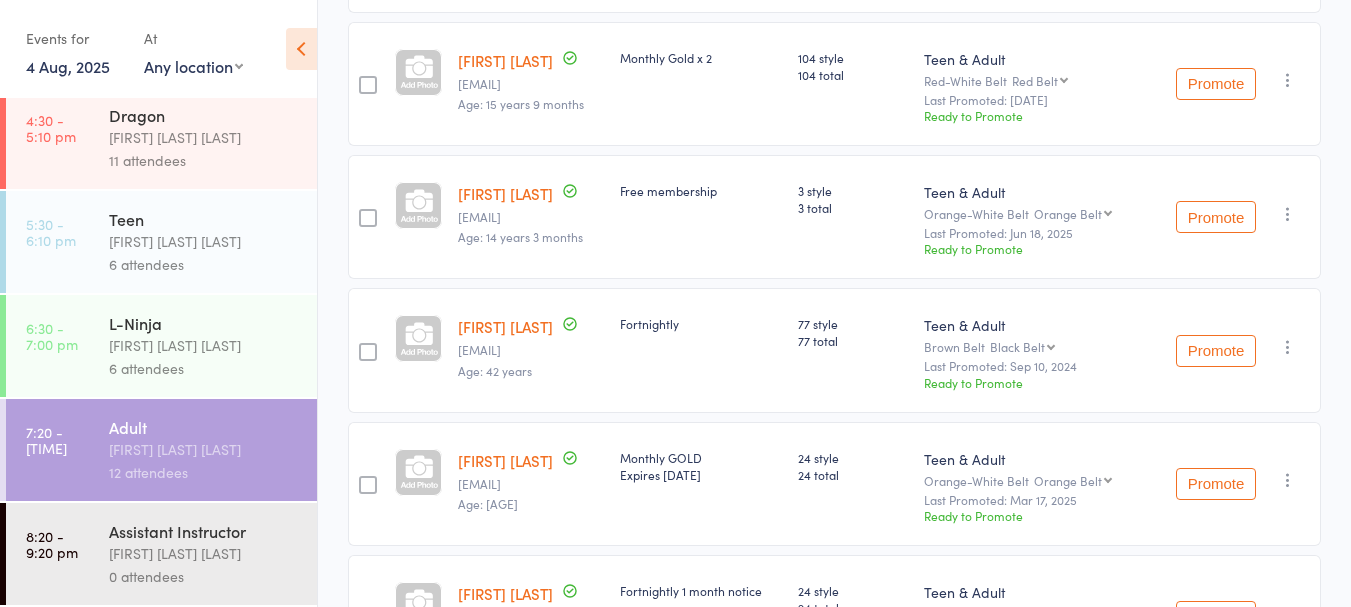 scroll, scrollTop: 1167, scrollLeft: 0, axis: vertical 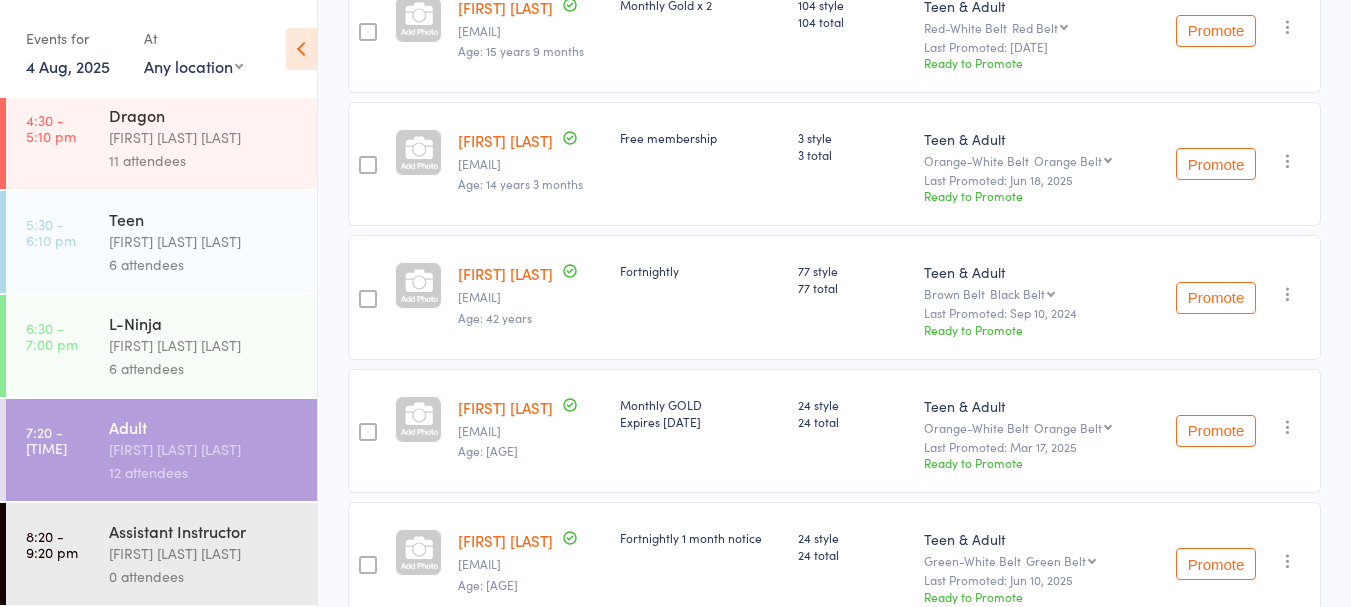 click at bounding box center (1288, 161) 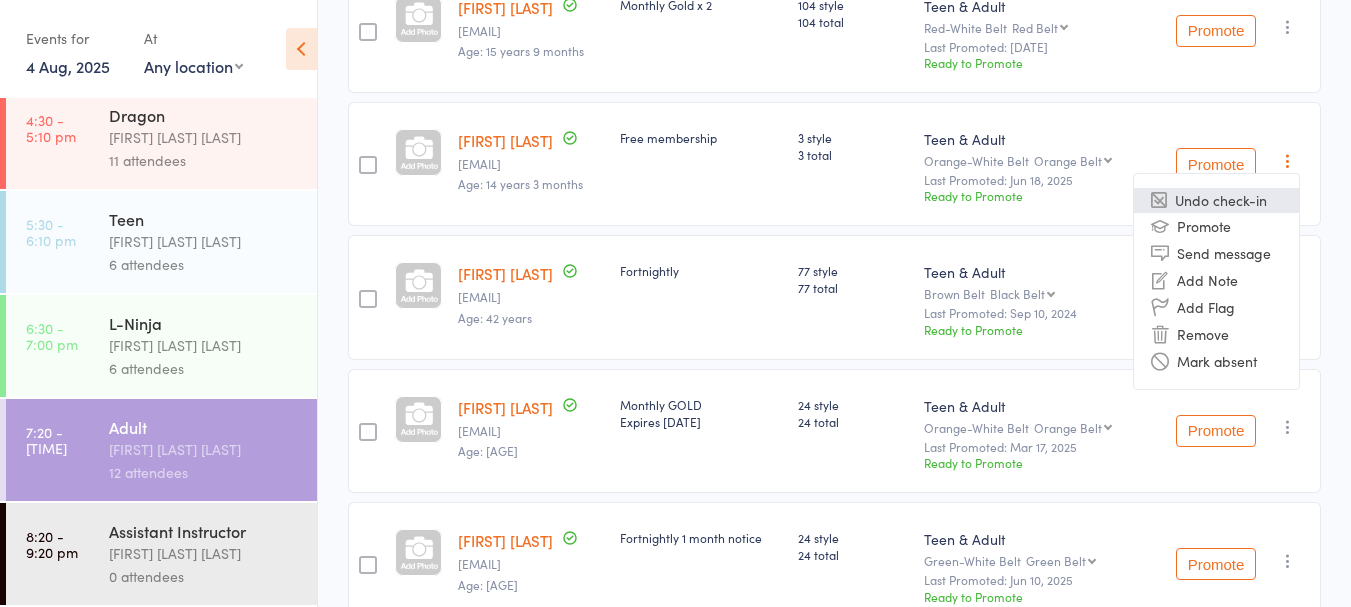 click on "Undo check-in" at bounding box center (1216, 200) 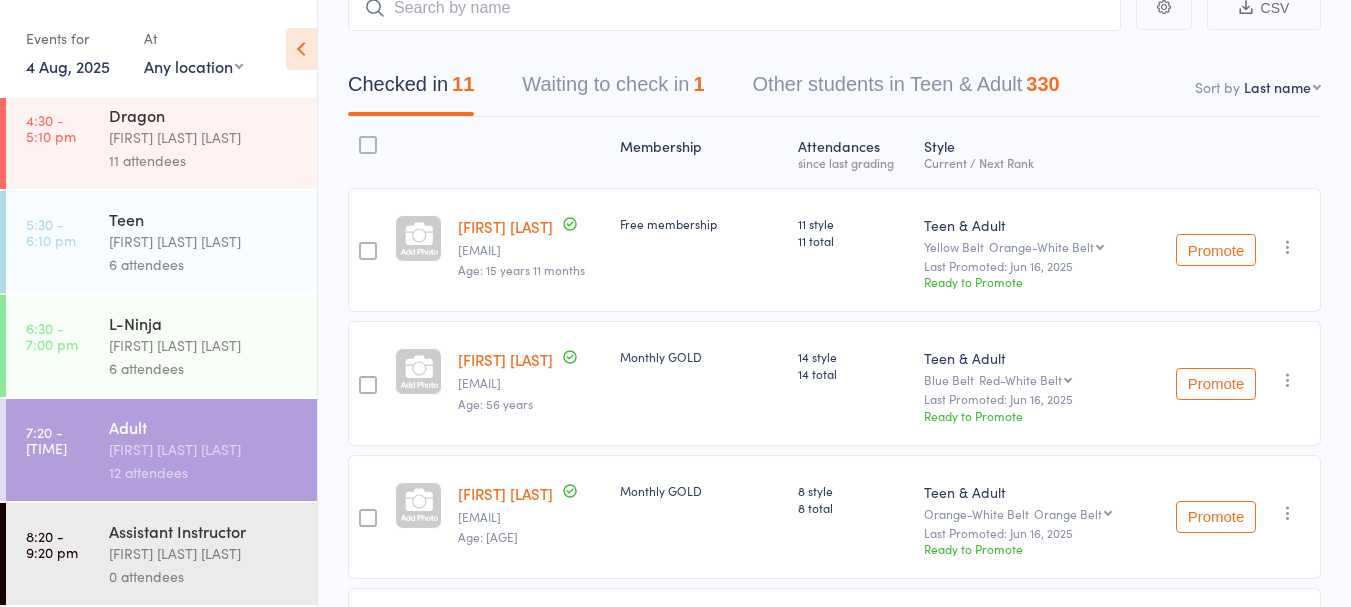 scroll, scrollTop: 126, scrollLeft: 0, axis: vertical 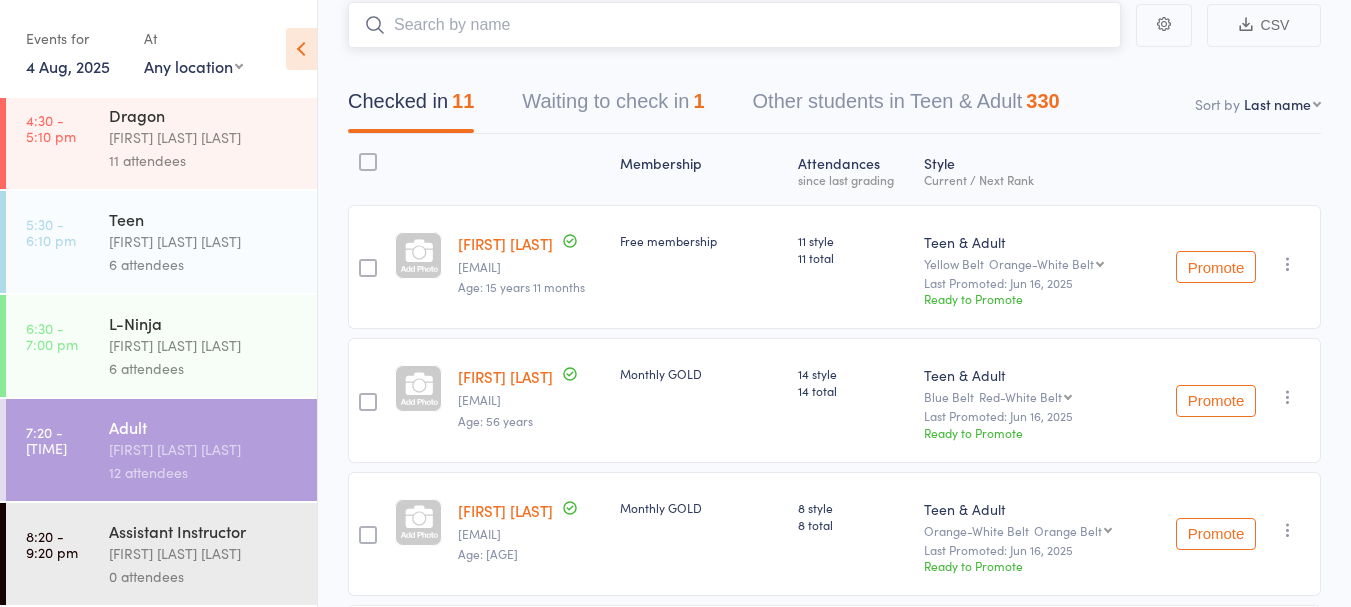 click at bounding box center (734, 25) 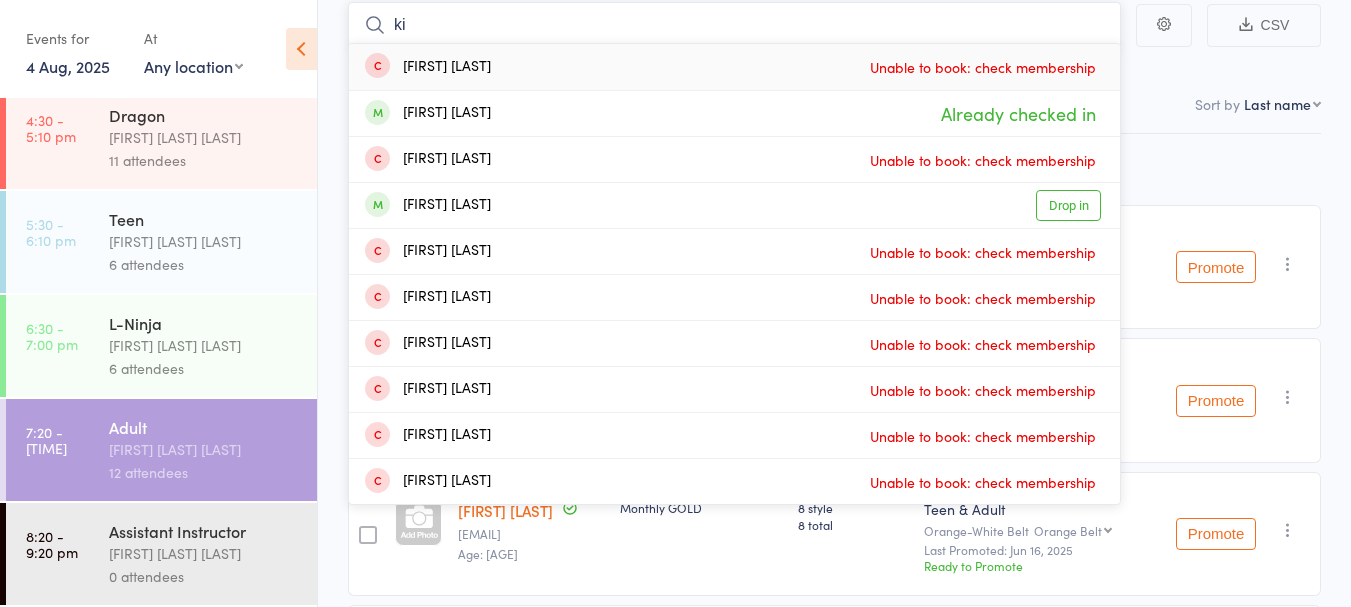type on "k" 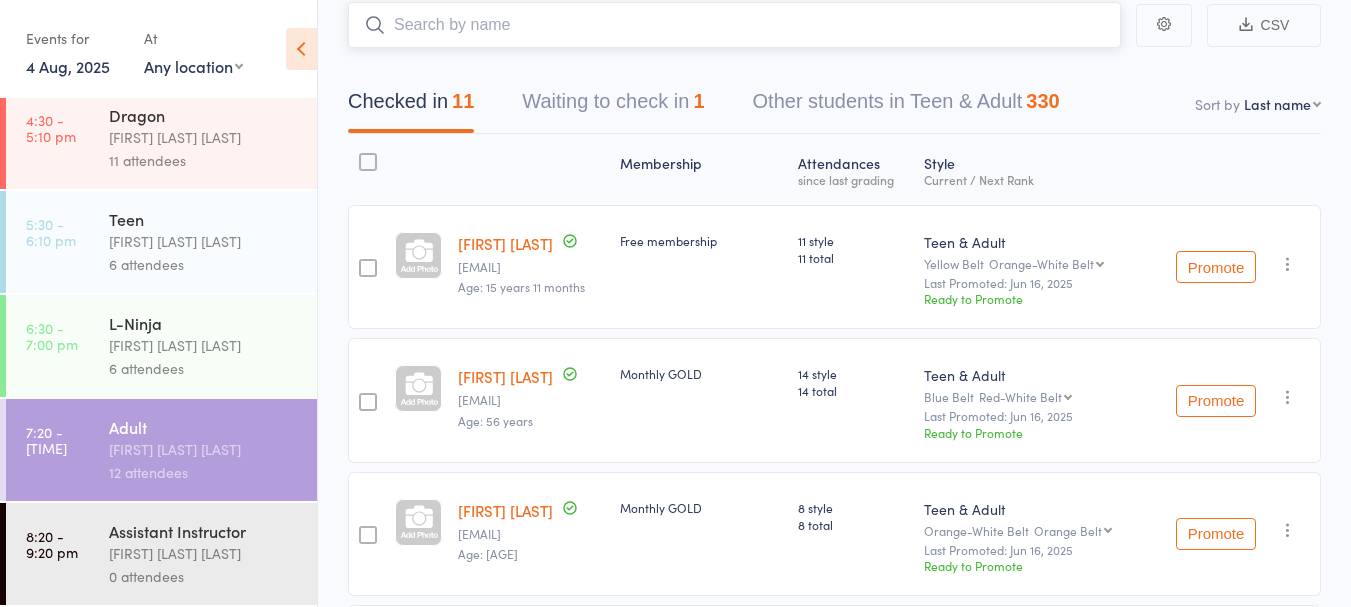 type on "d" 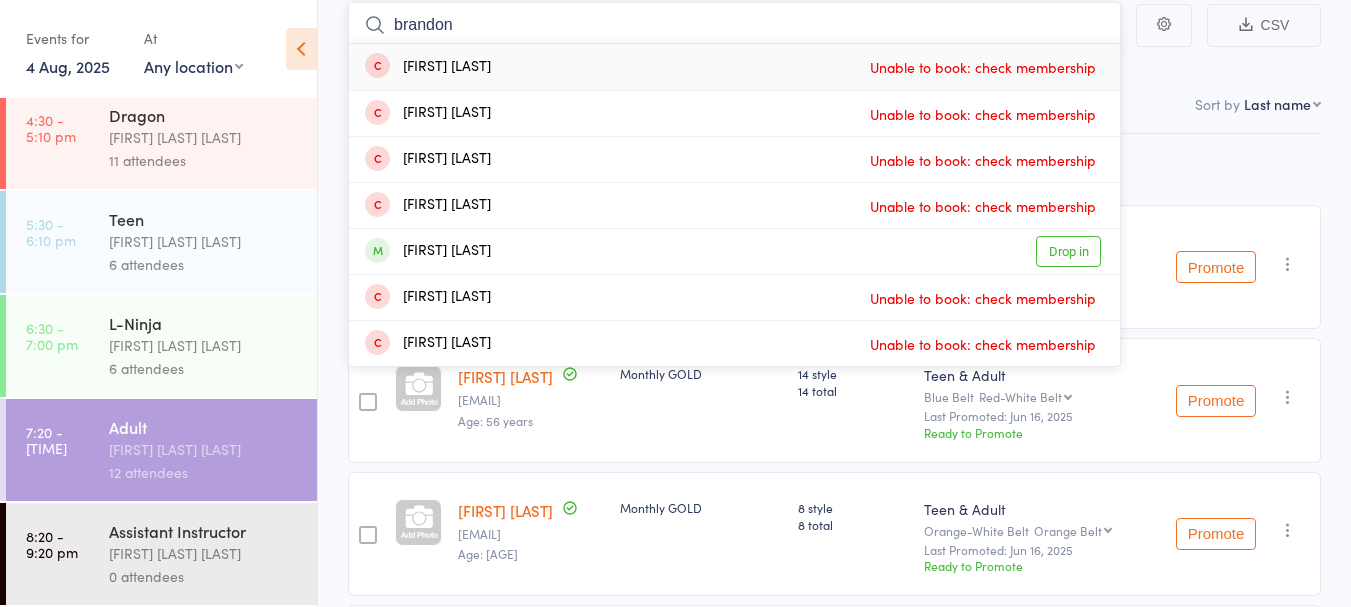 type on "brandon" 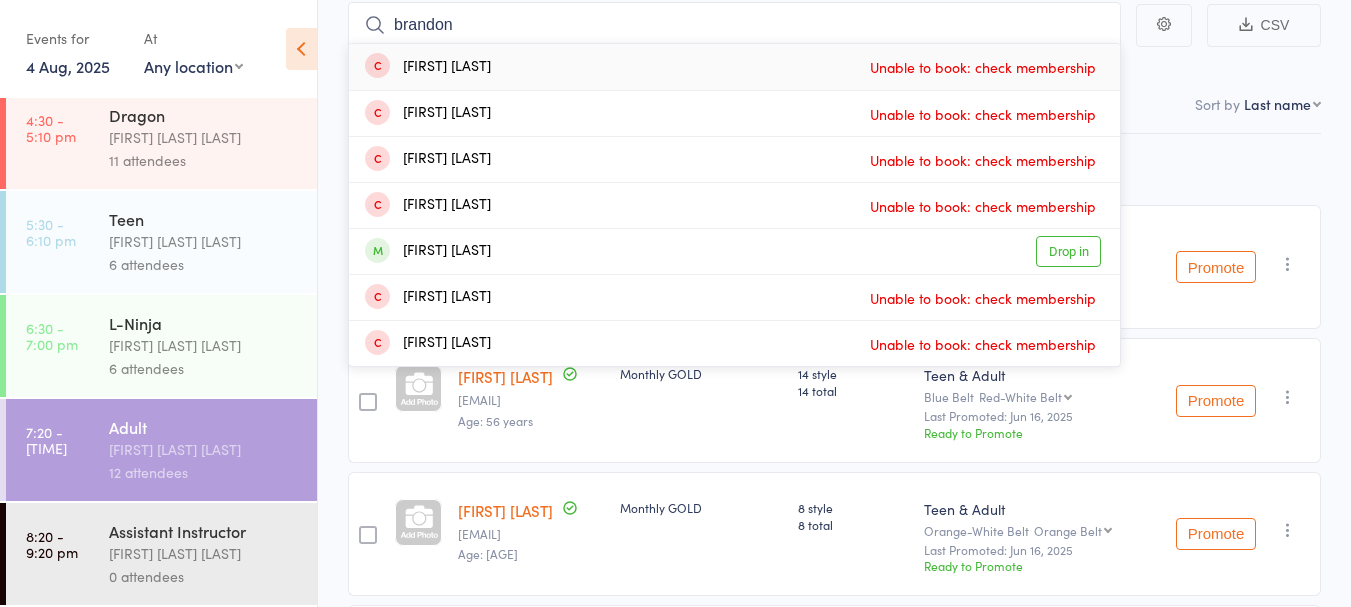 click on "Drop in" at bounding box center [1068, 251] 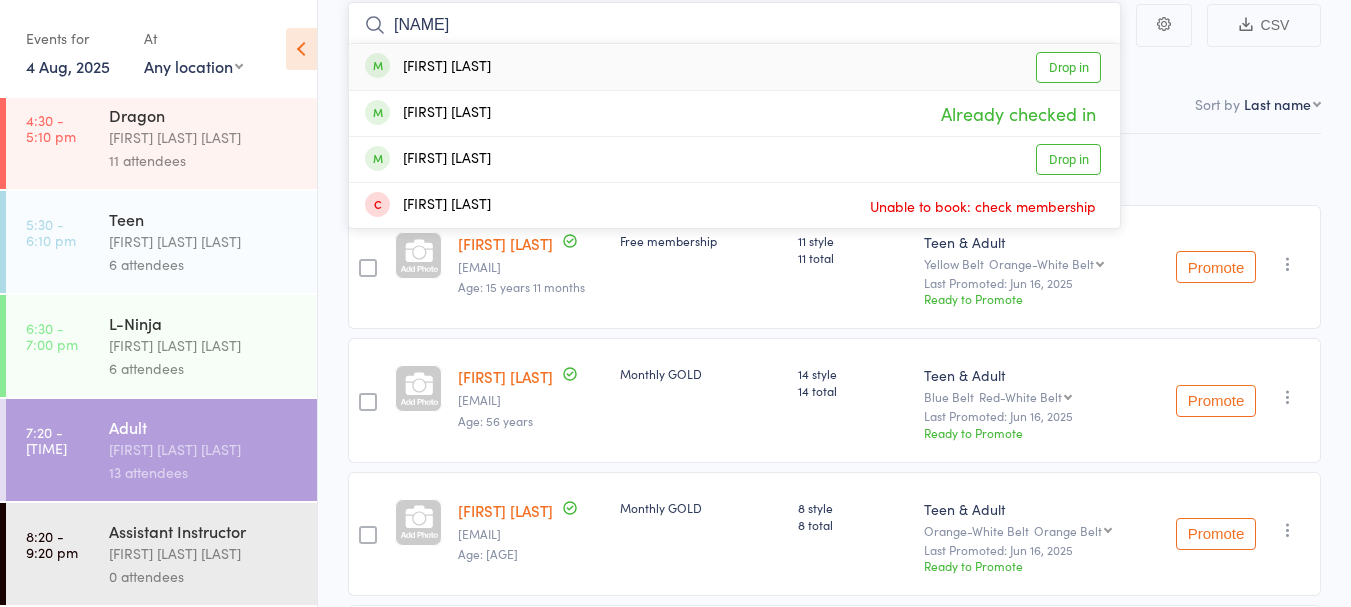type on "[NAME]" 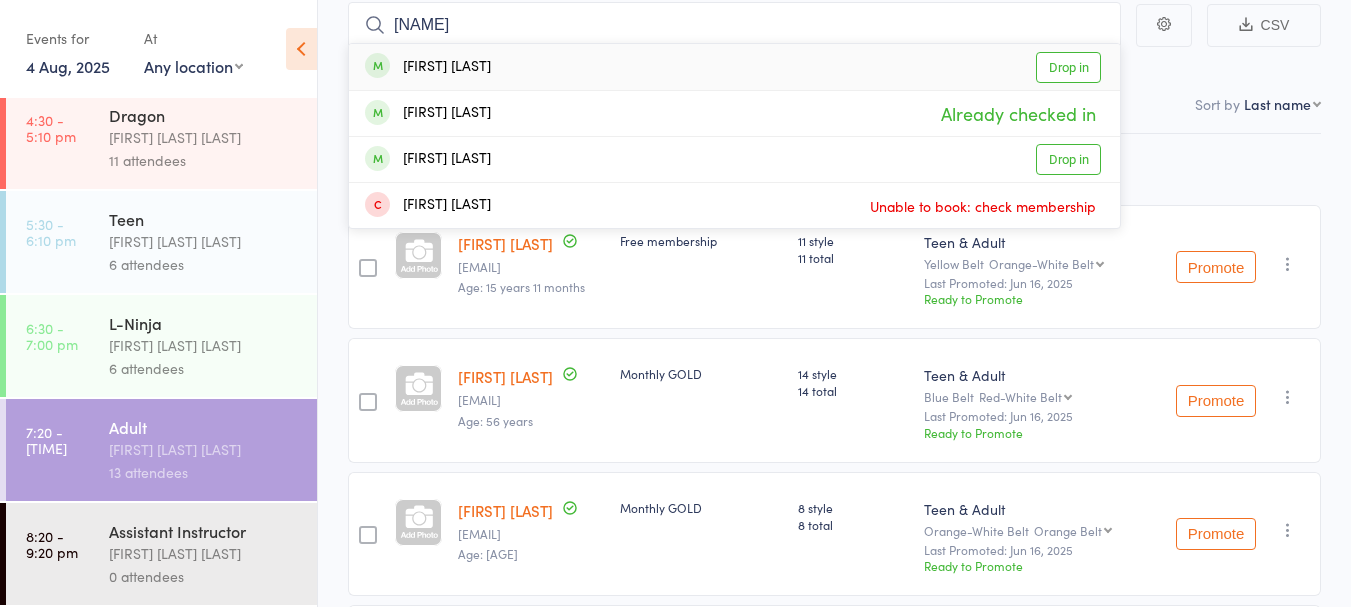click on "Drop in" at bounding box center (1068, 67) 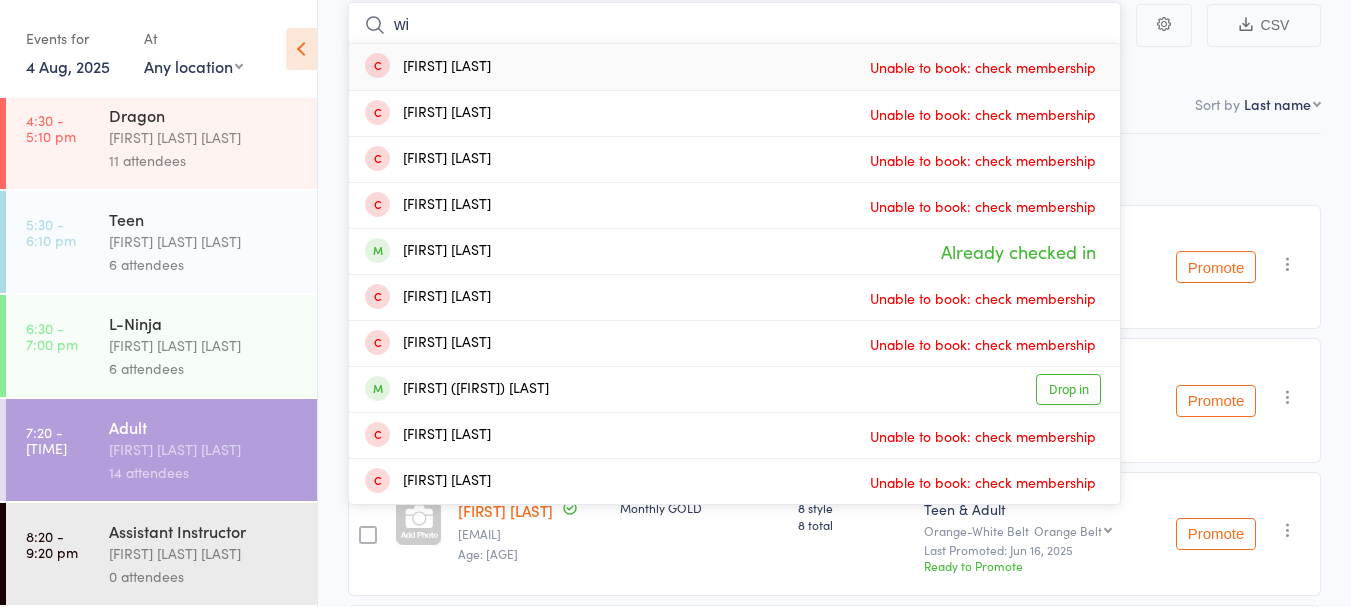 type on "w" 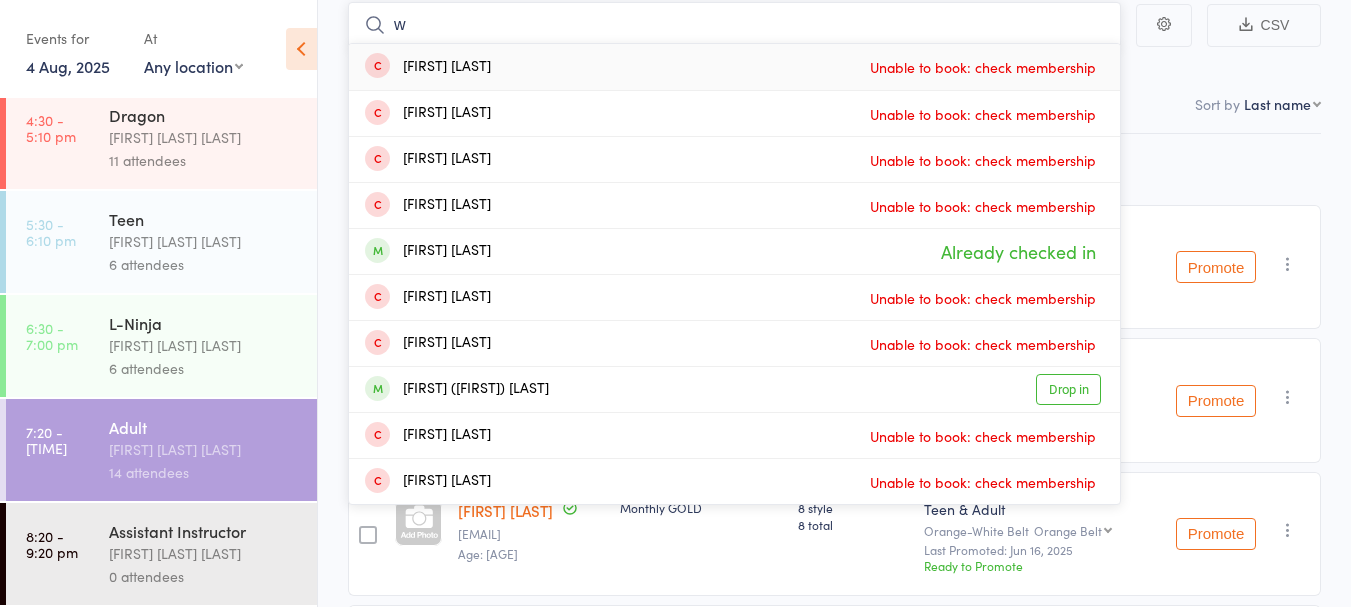 type 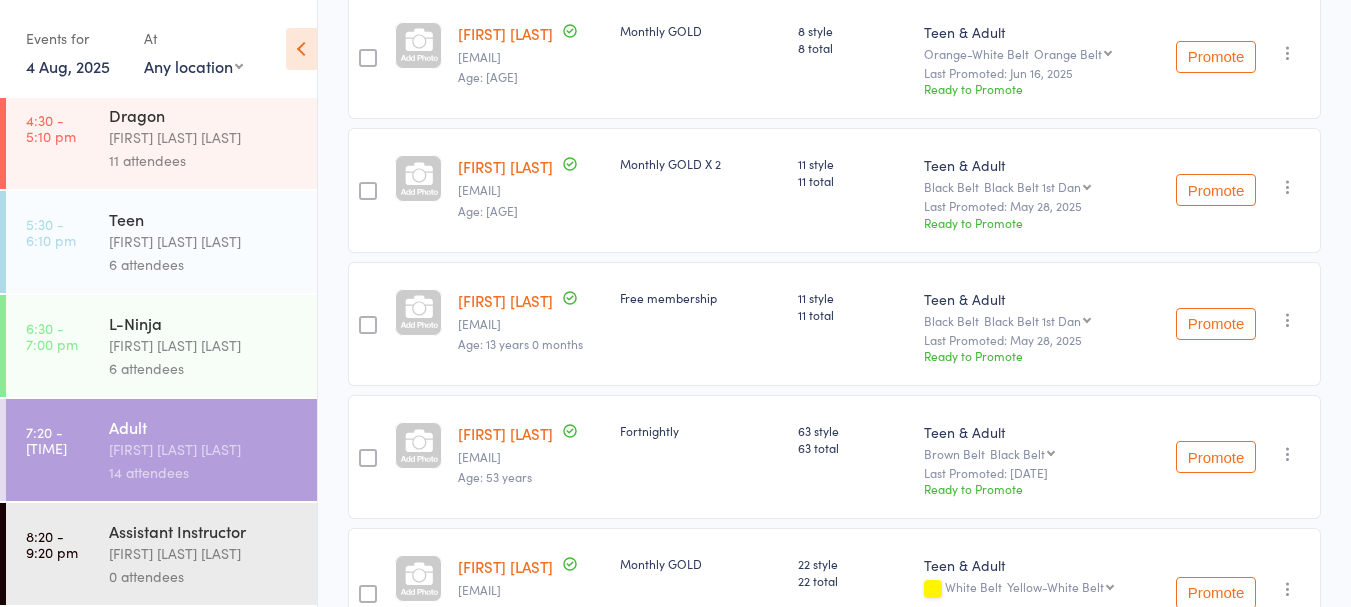 scroll, scrollTop: 647, scrollLeft: 0, axis: vertical 